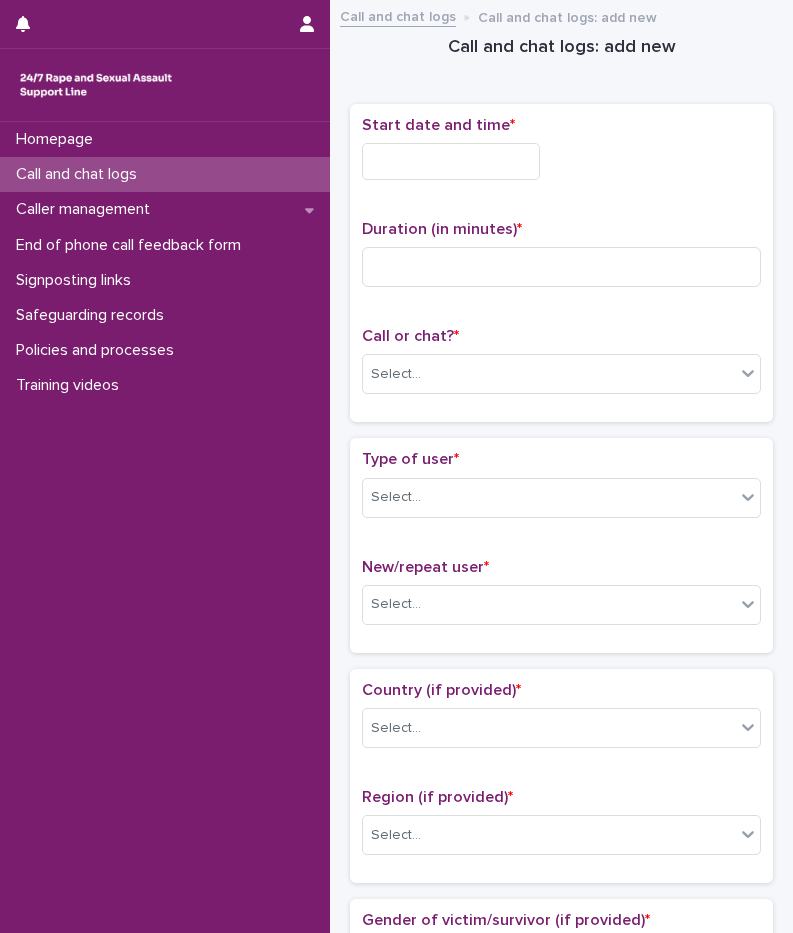 scroll, scrollTop: 0, scrollLeft: 0, axis: both 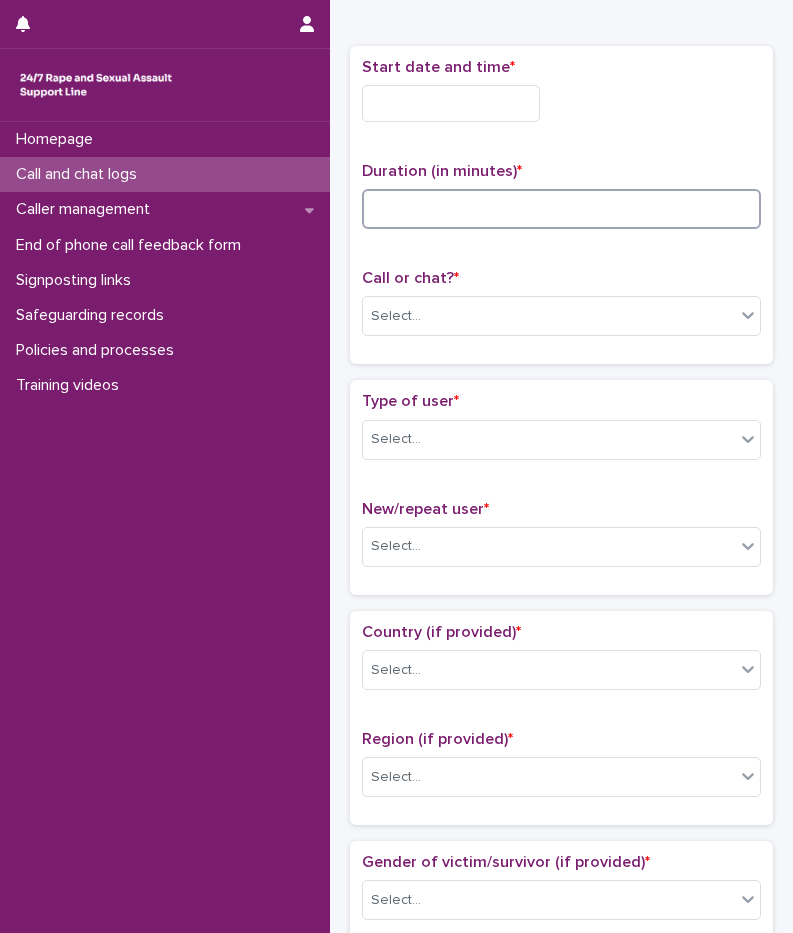 click at bounding box center (561, 209) 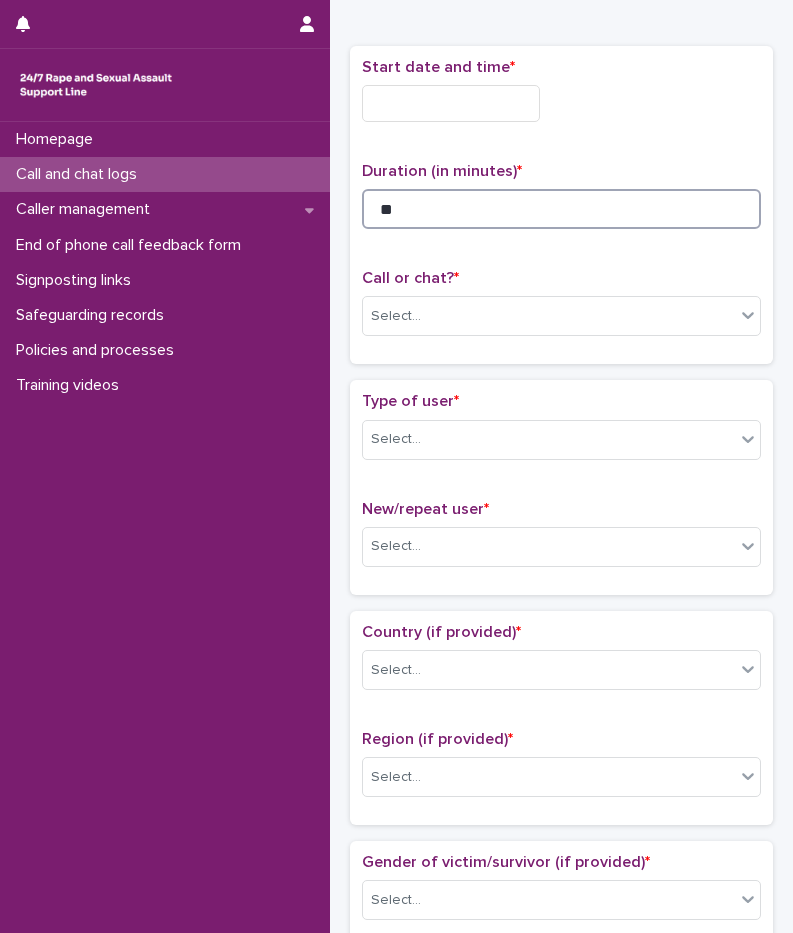 type on "**" 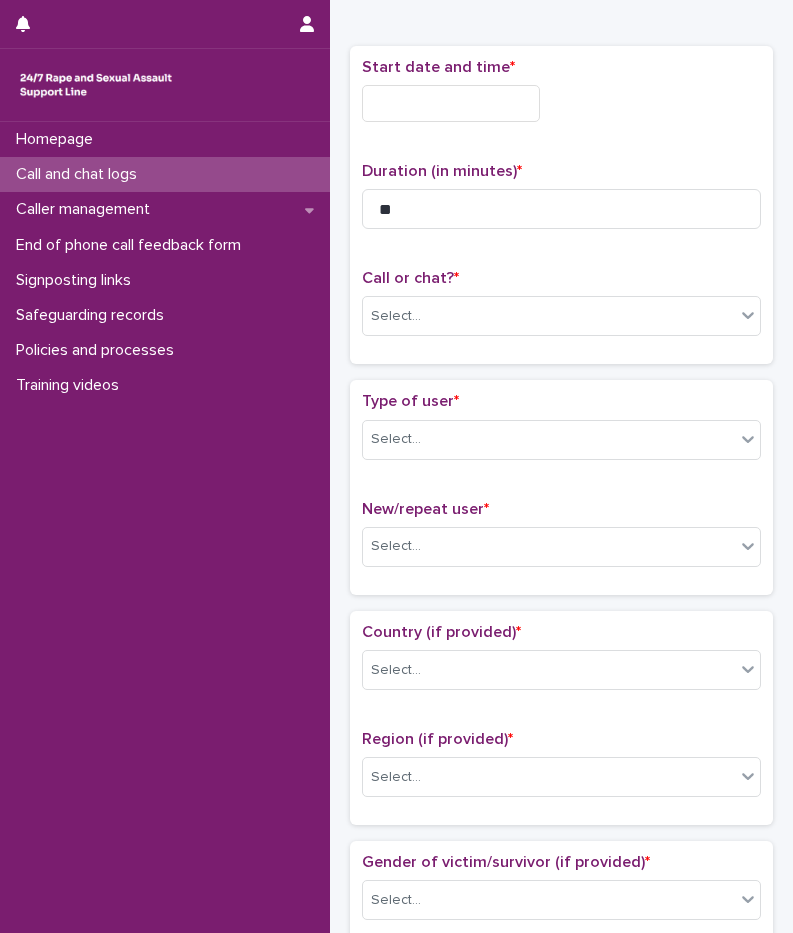 click at bounding box center [451, 103] 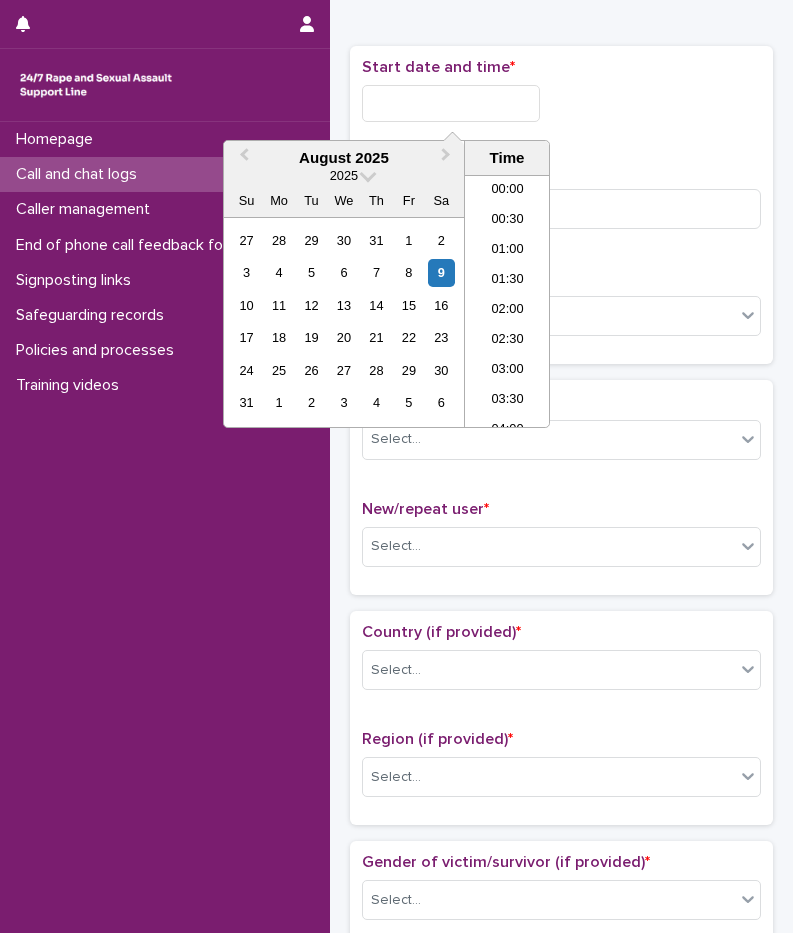 scroll, scrollTop: 40, scrollLeft: 0, axis: vertical 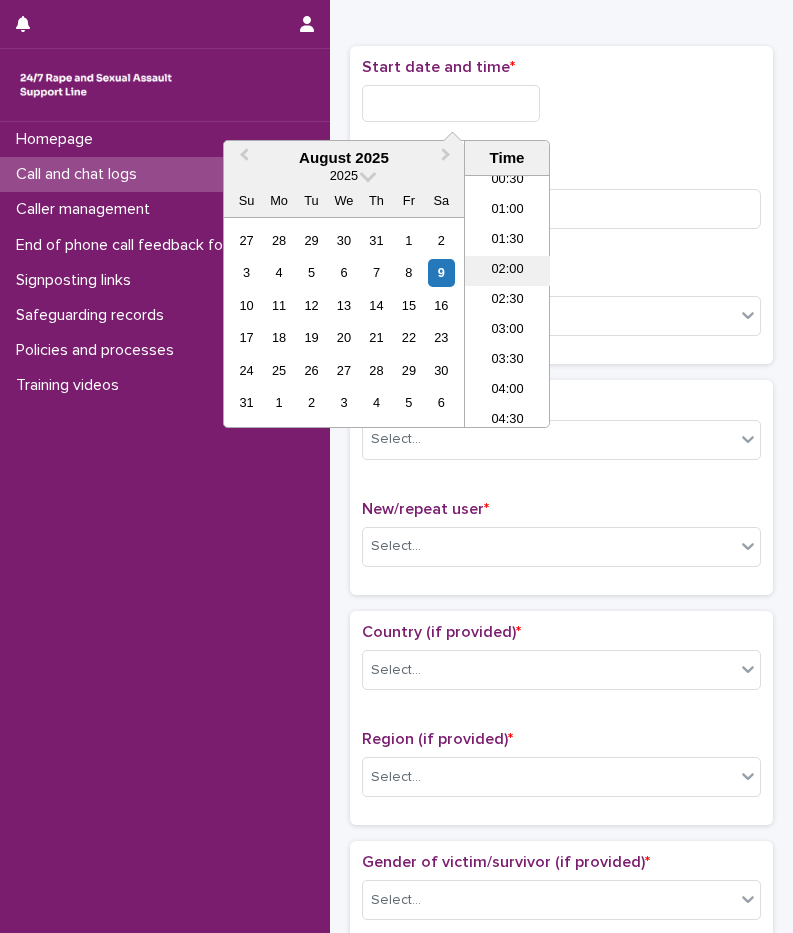 click on "02:00" at bounding box center [507, 271] 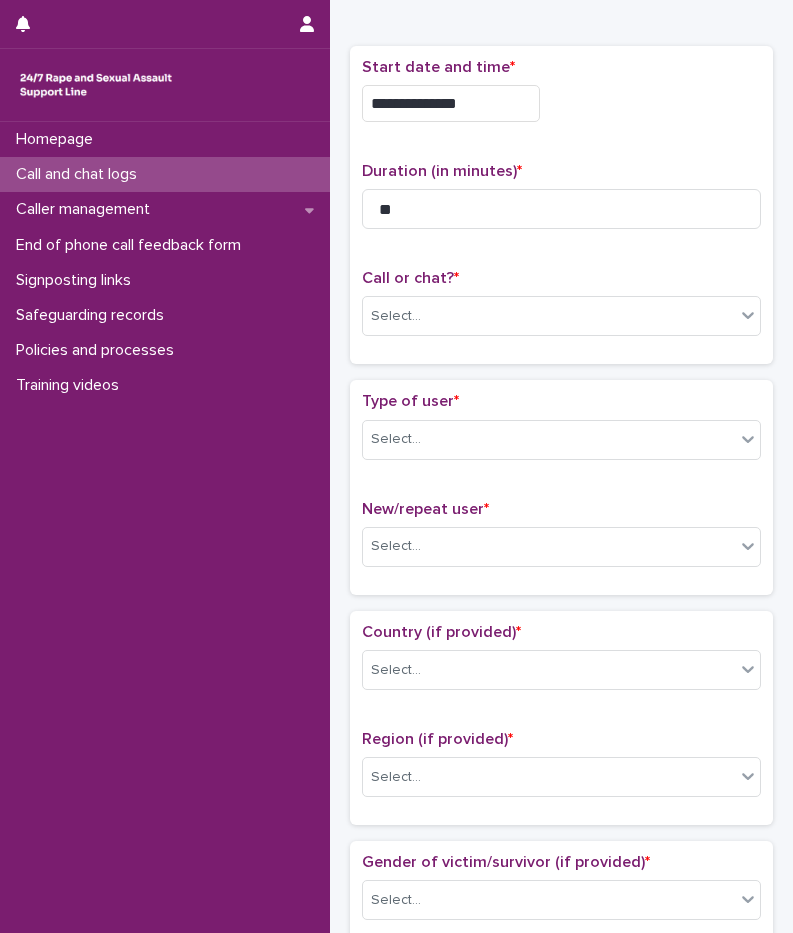 click on "**********" at bounding box center (451, 103) 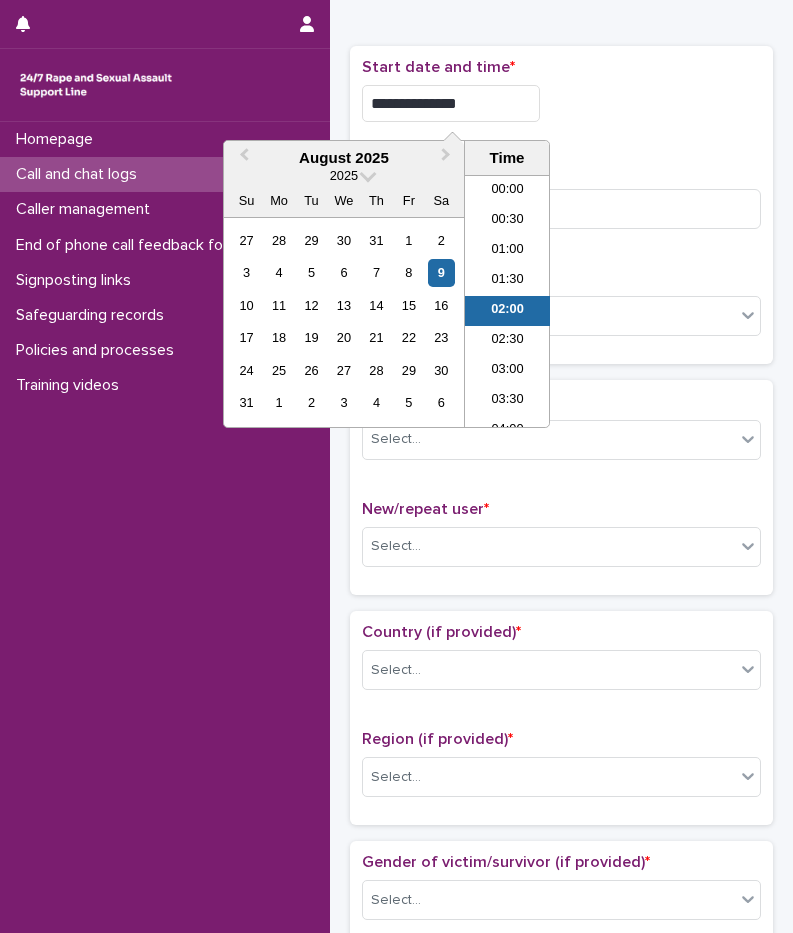 scroll, scrollTop: 10, scrollLeft: 0, axis: vertical 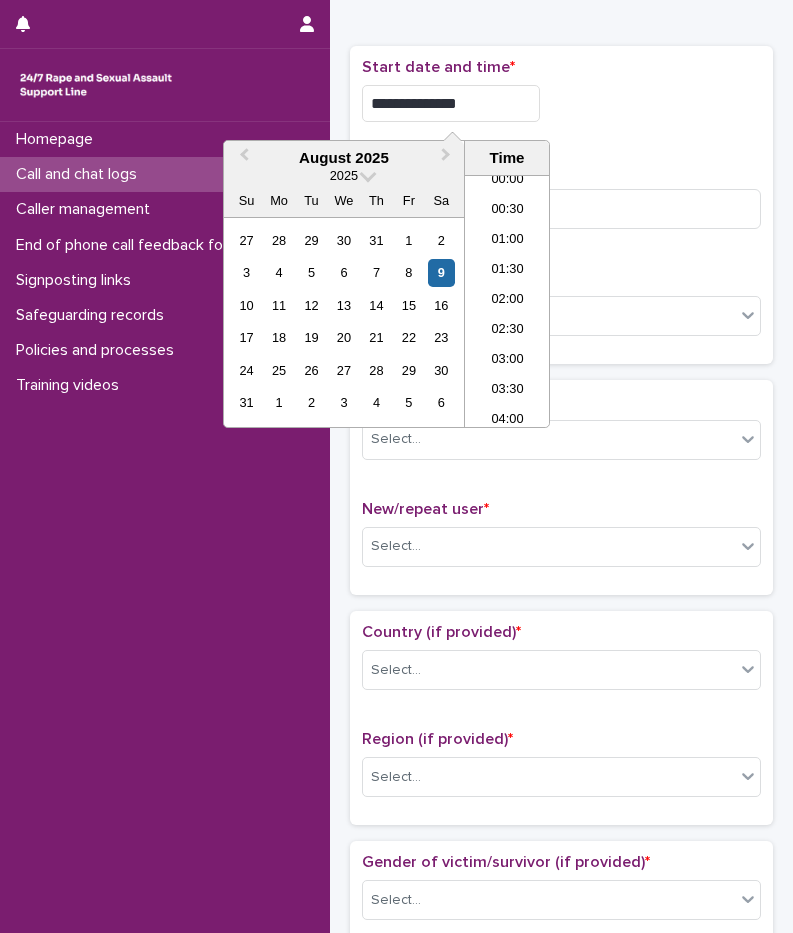 type on "**********" 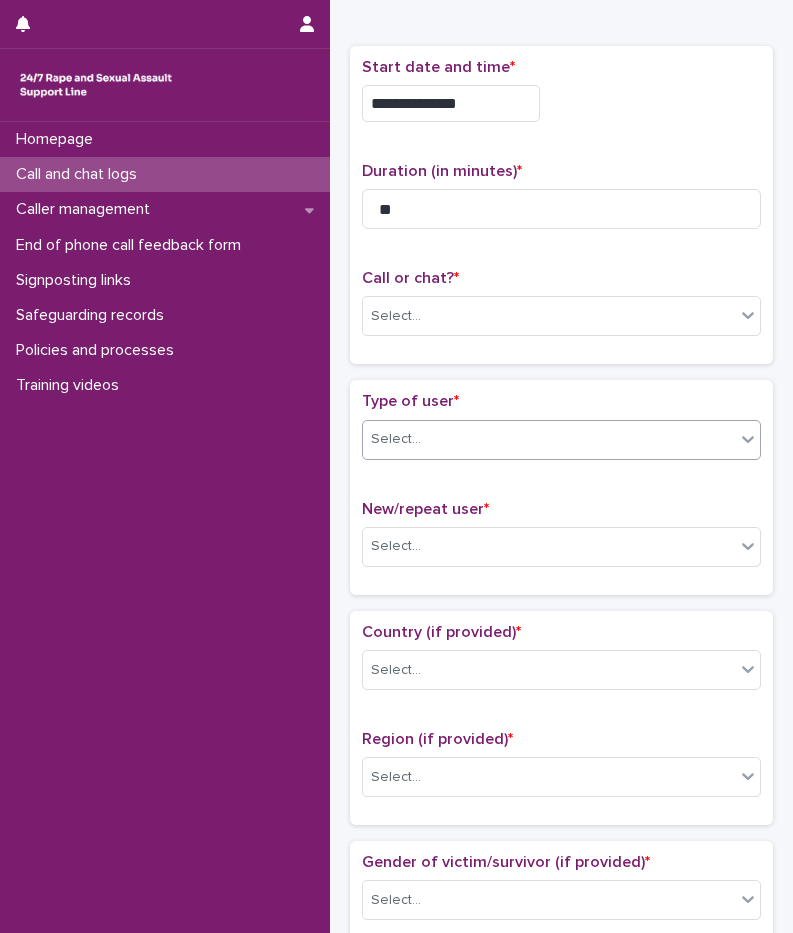 click on "Select..." at bounding box center [549, 439] 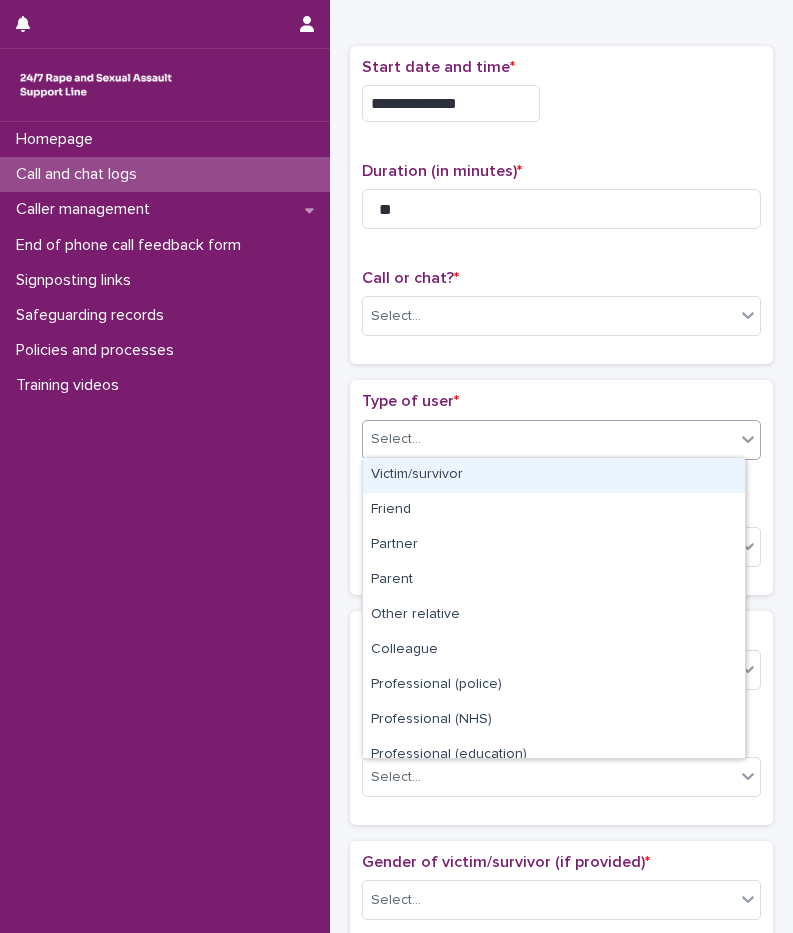 click on "Victim/survivor" at bounding box center (554, 475) 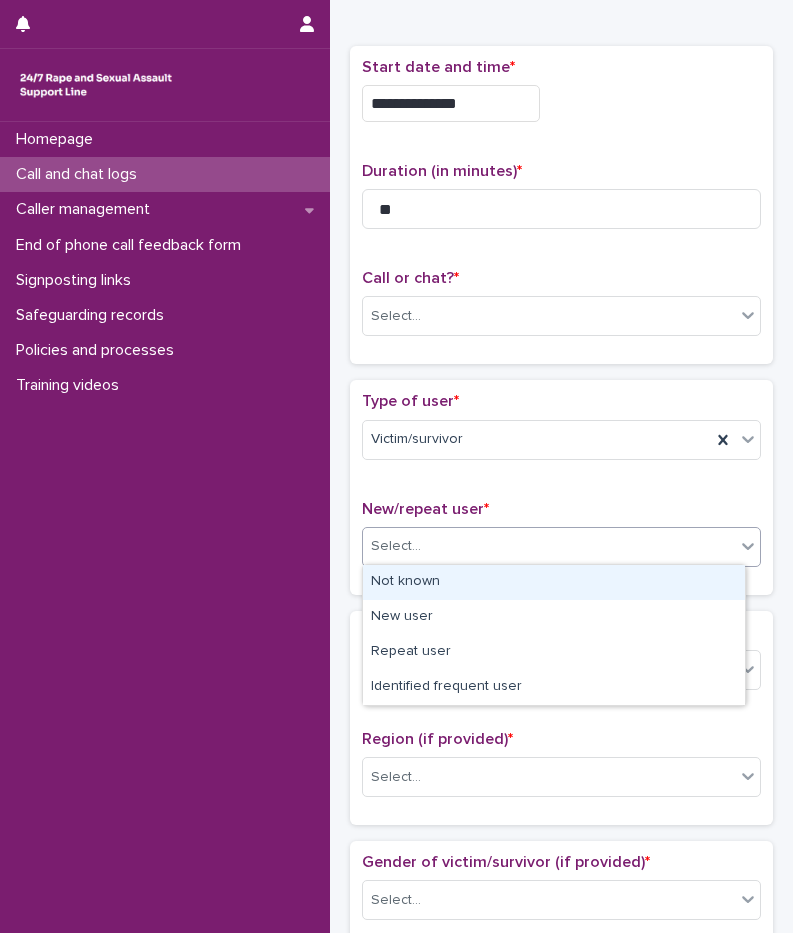 click on "Select..." at bounding box center [549, 546] 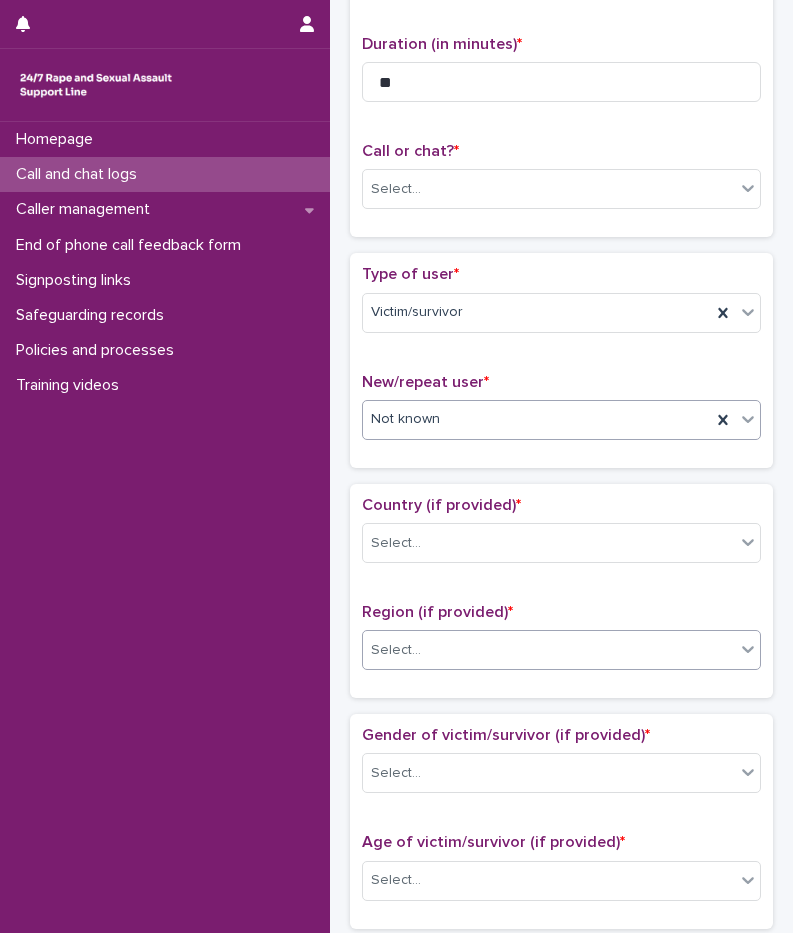 scroll, scrollTop: 358, scrollLeft: 0, axis: vertical 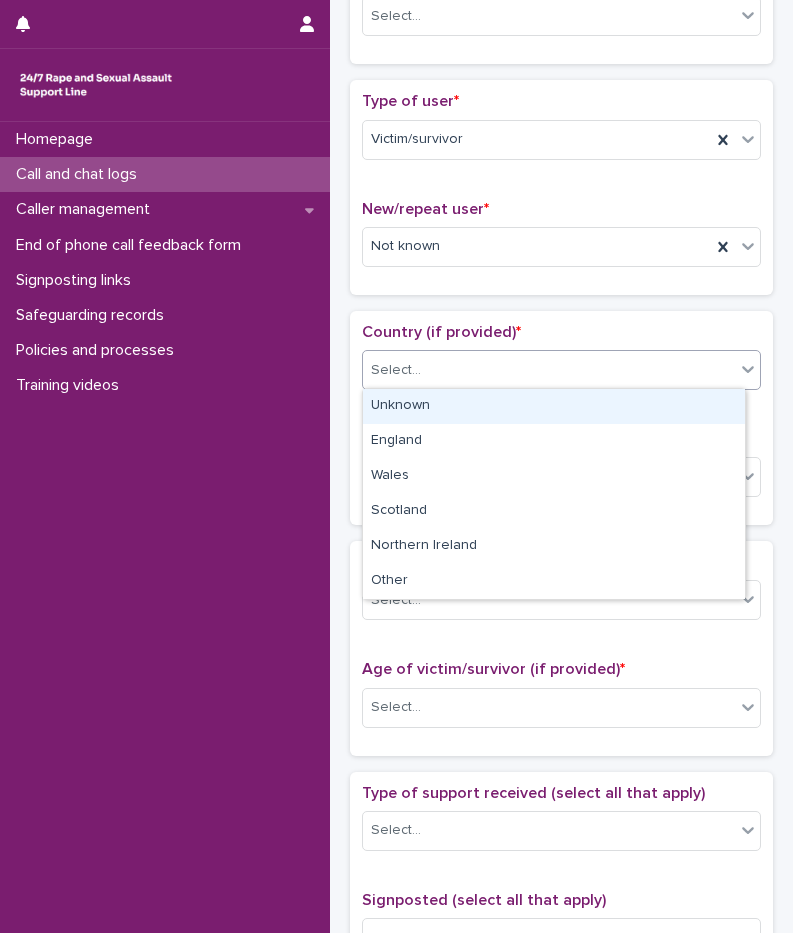 click on "Select..." at bounding box center [549, 370] 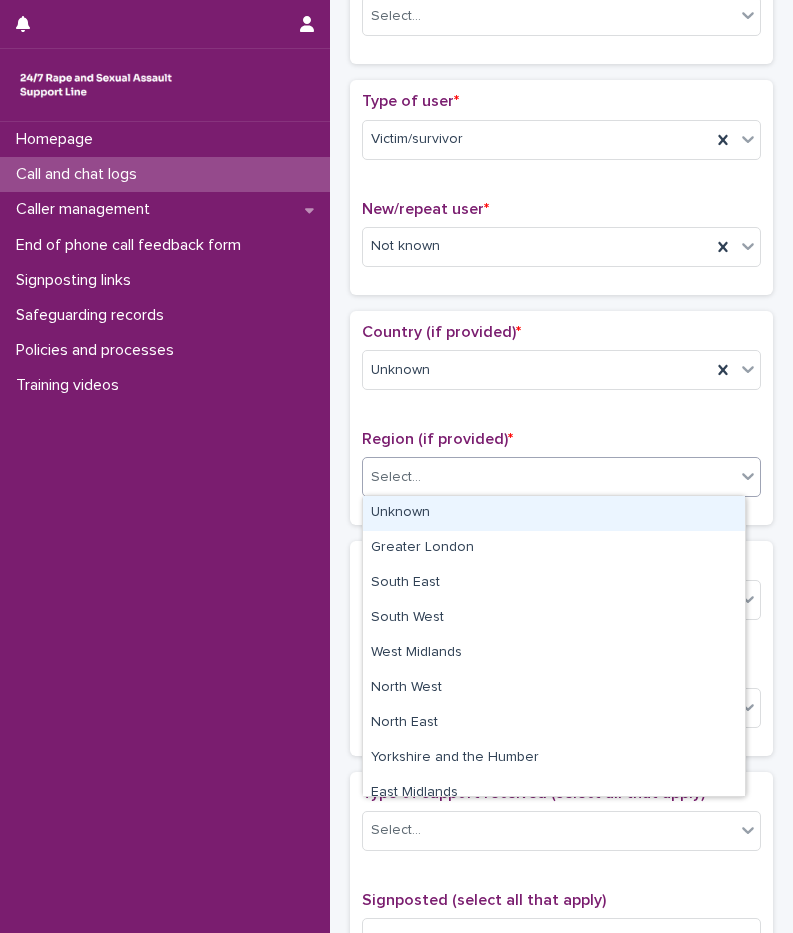 click on "Select..." at bounding box center [549, 477] 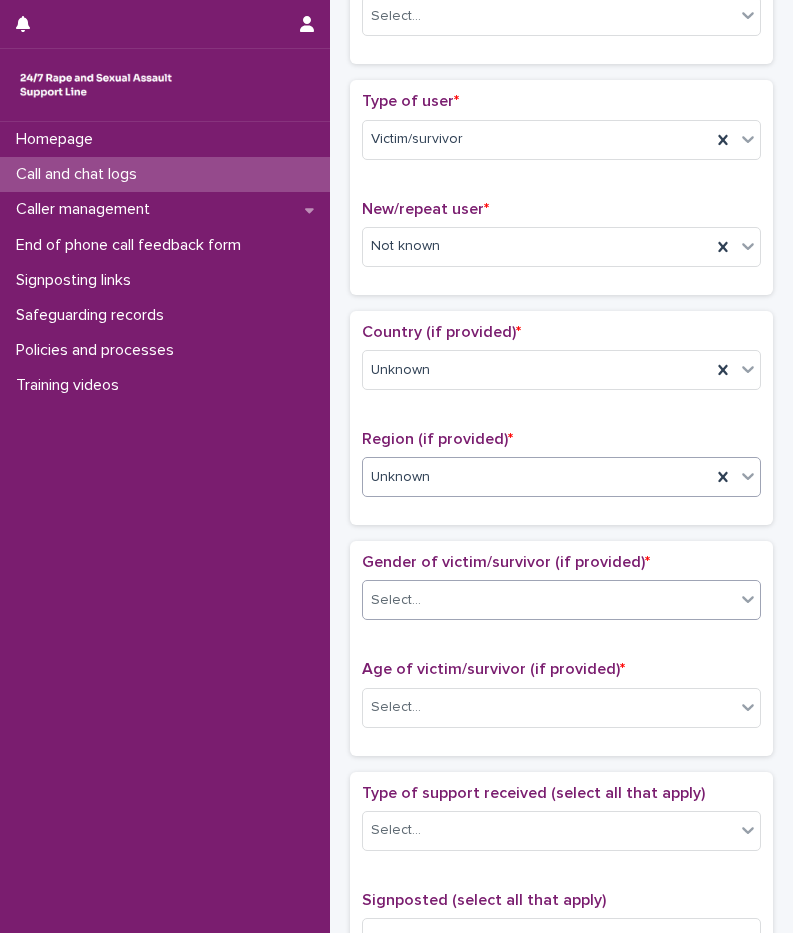 click on "Select..." at bounding box center (549, 600) 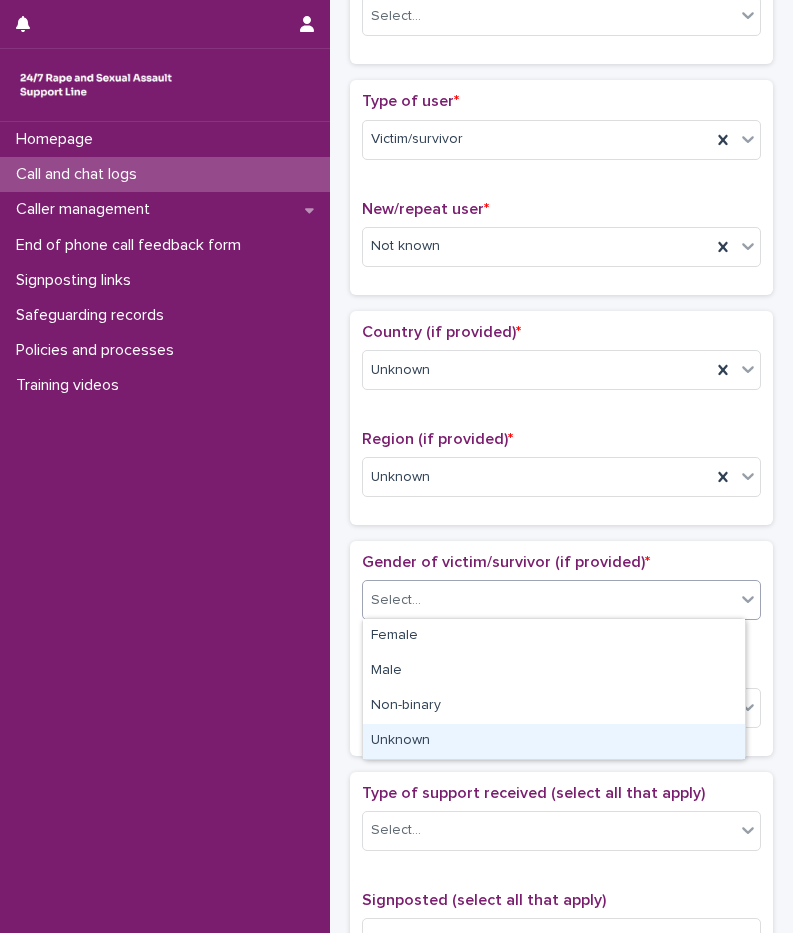 click on "Unknown" at bounding box center (554, 741) 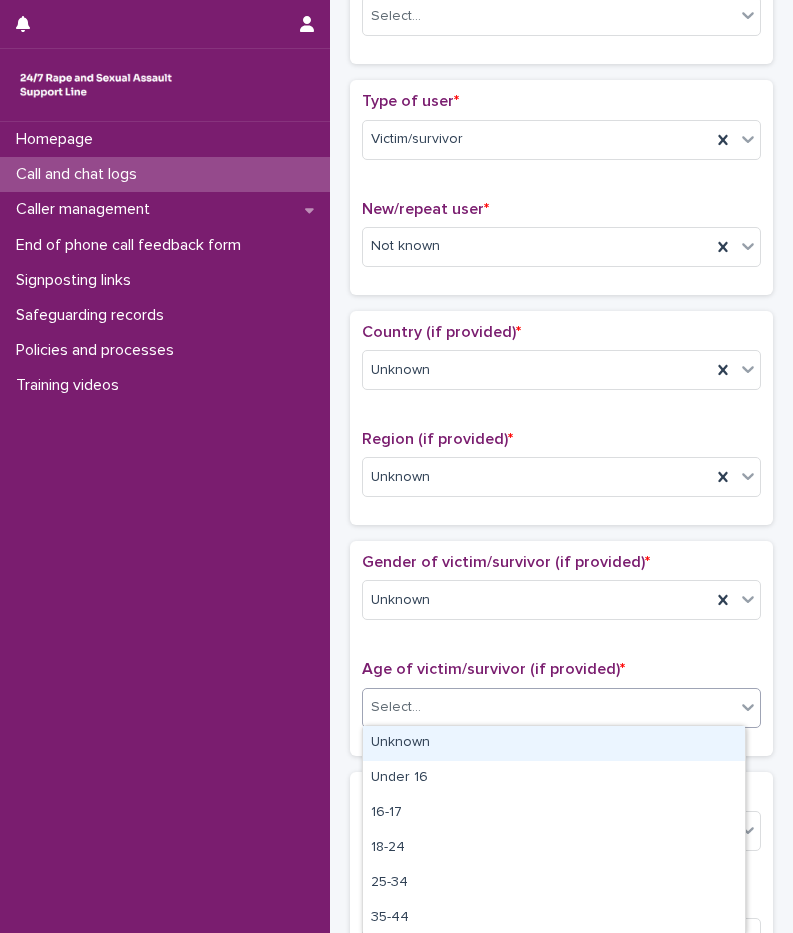 click on "Select..." at bounding box center [561, 708] 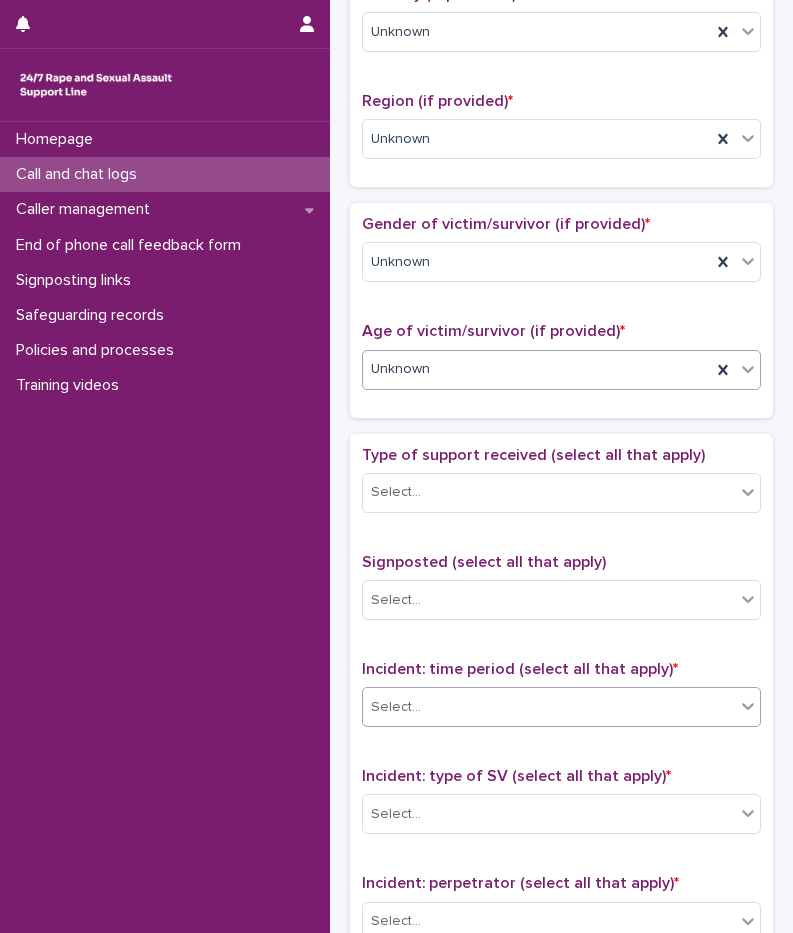scroll, scrollTop: 758, scrollLeft: 0, axis: vertical 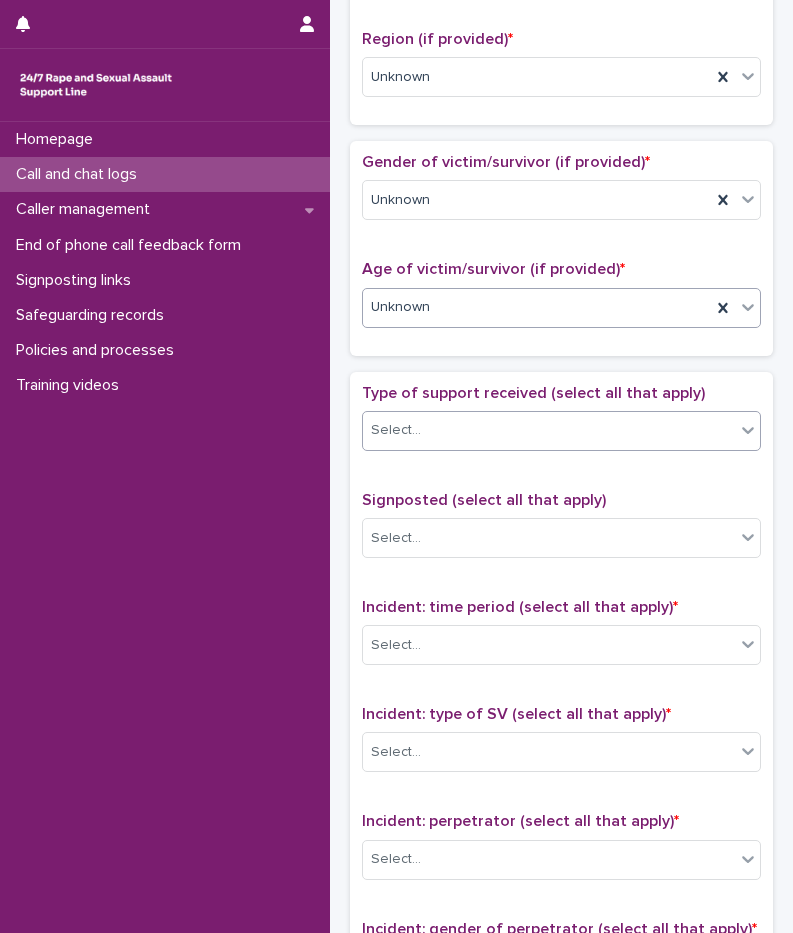 click on "Select..." at bounding box center (549, 430) 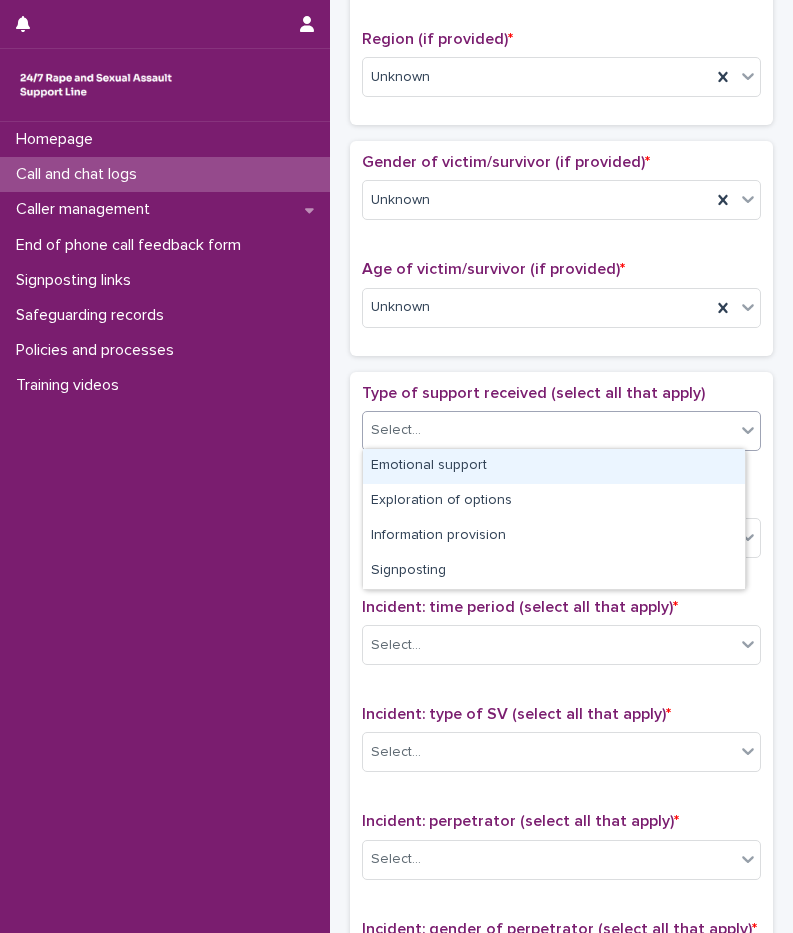 click on "Emotional support" at bounding box center (554, 466) 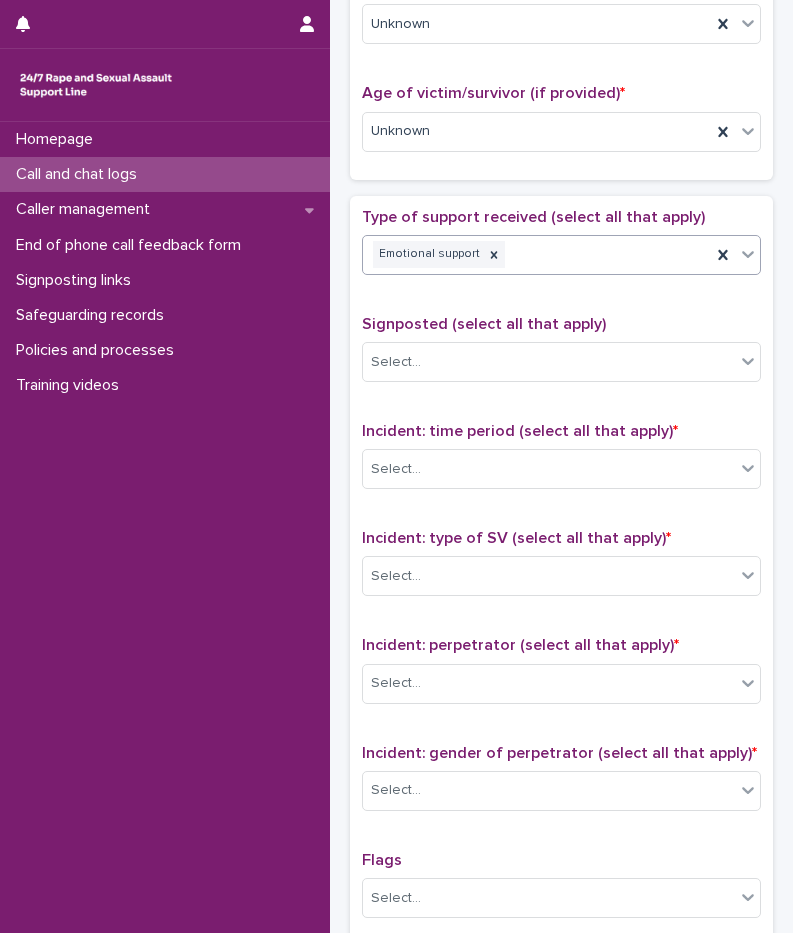 scroll, scrollTop: 958, scrollLeft: 0, axis: vertical 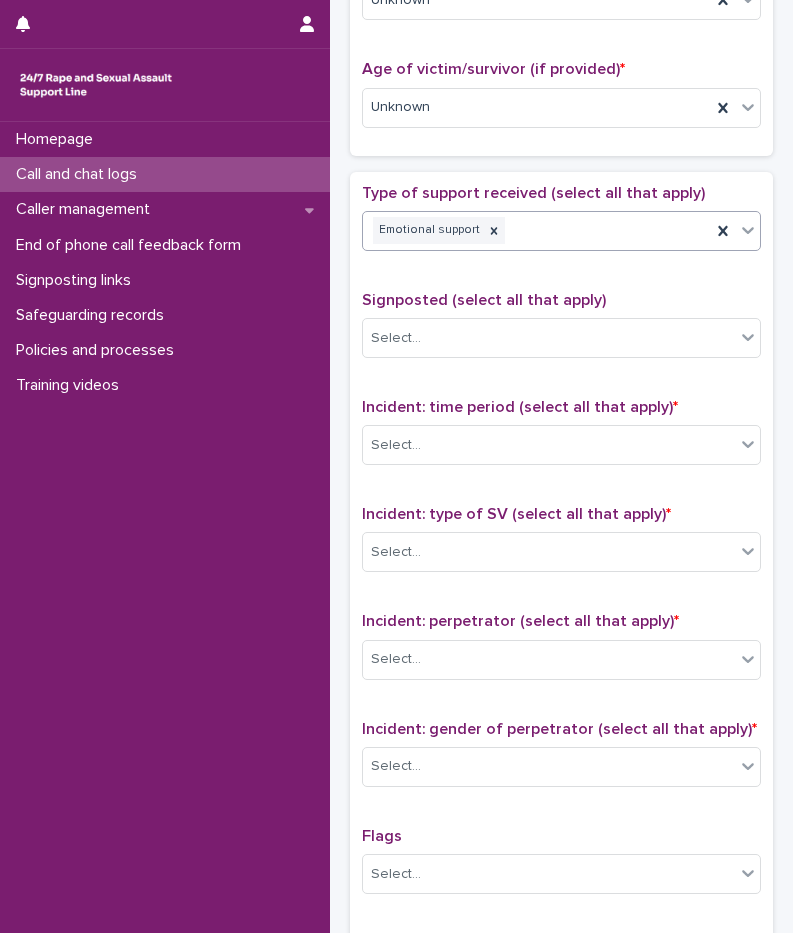 click on "Emotional support" at bounding box center (537, 230) 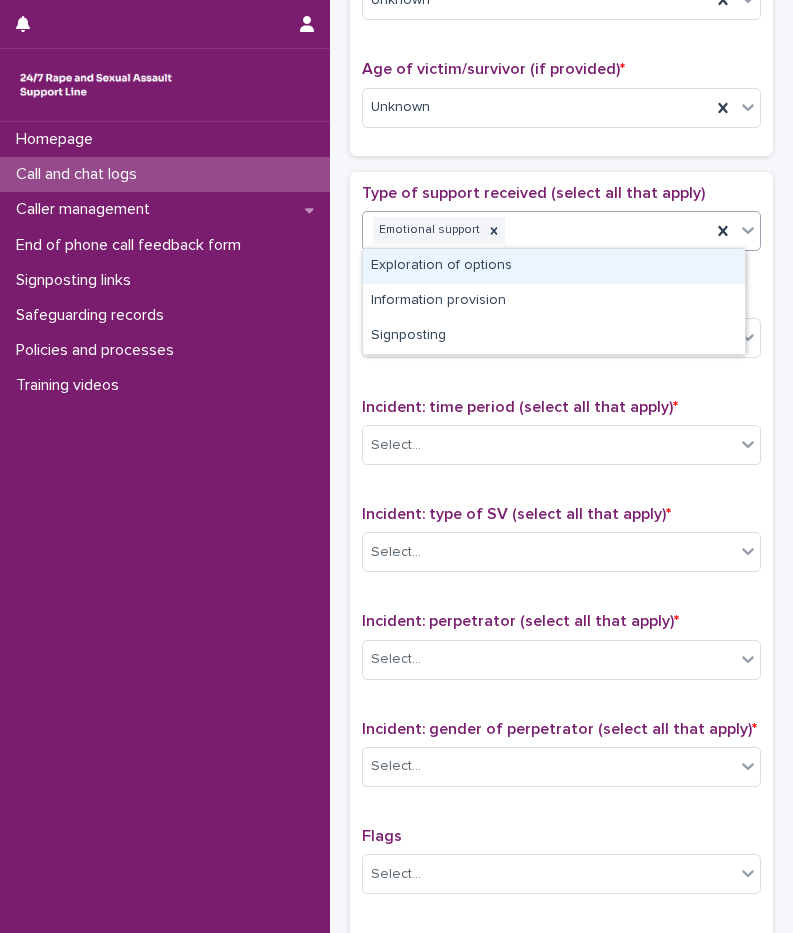 click on "Exploration of options" at bounding box center [554, 266] 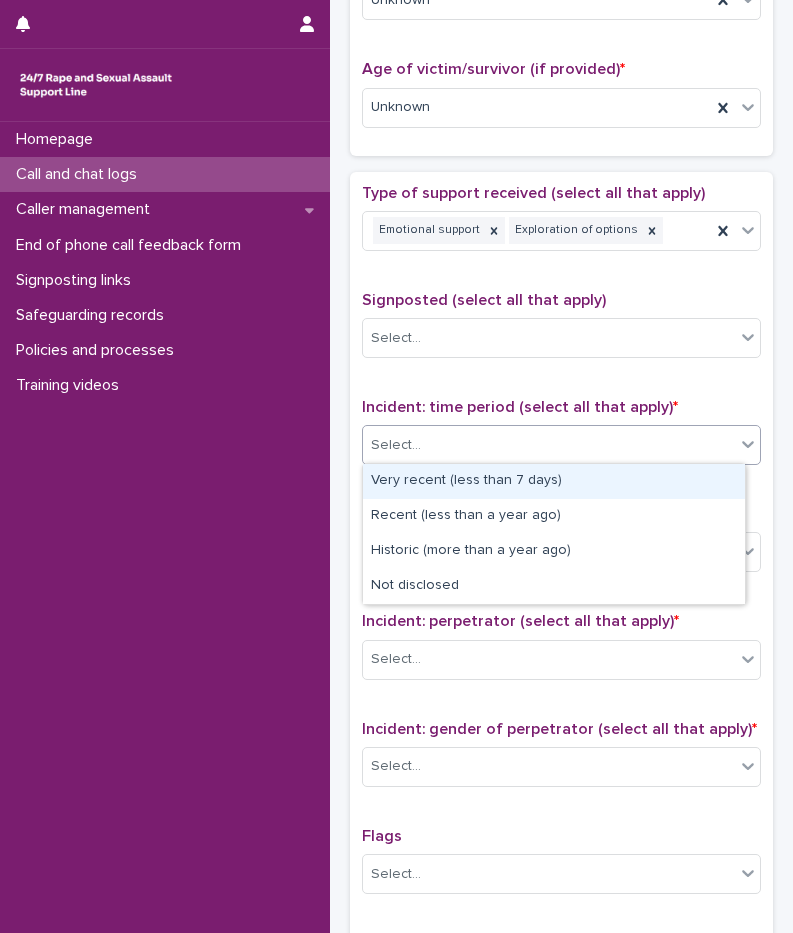 click on "Select..." at bounding box center (549, 445) 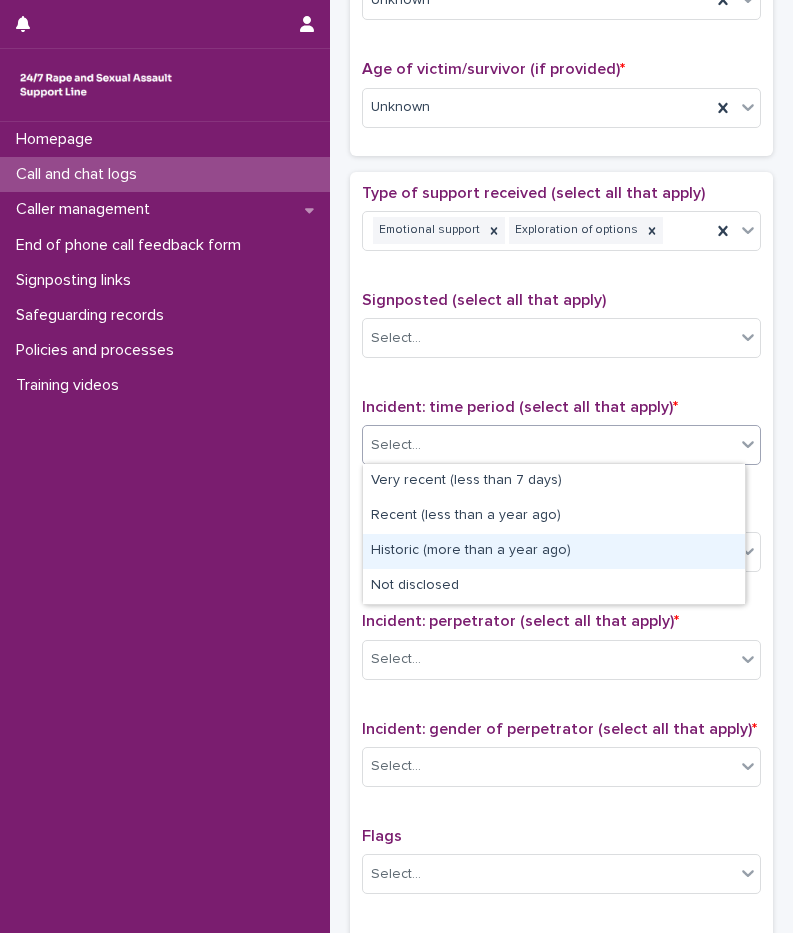 click on "Historic (more than a year ago)" at bounding box center (554, 551) 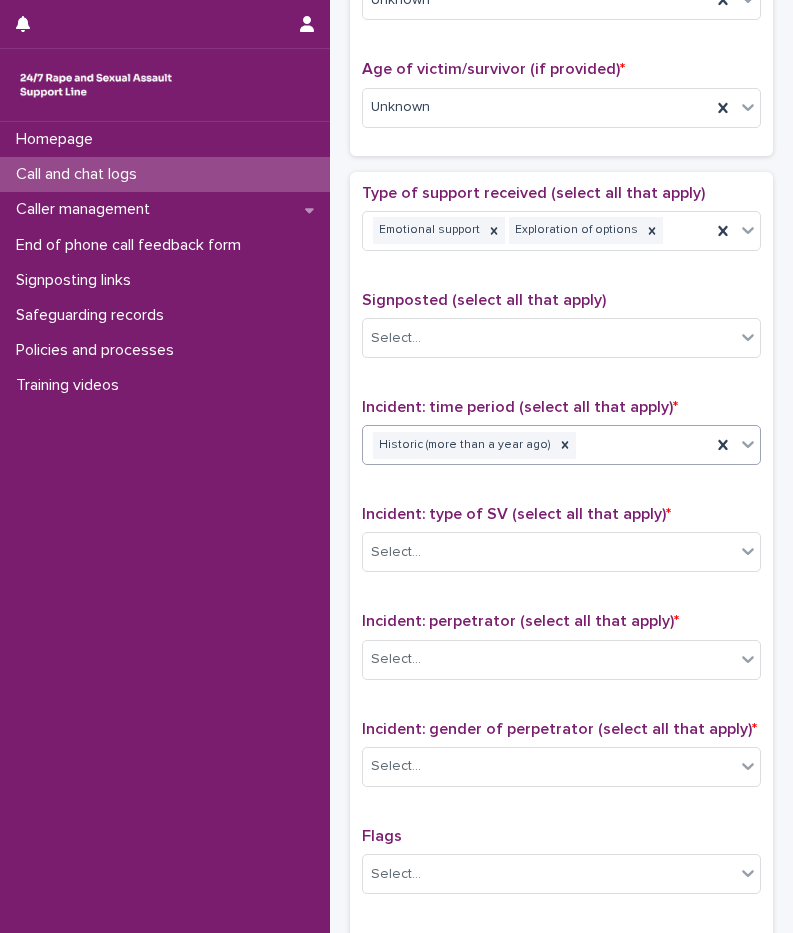 click on "Historic (more than a year ago)" at bounding box center (537, 445) 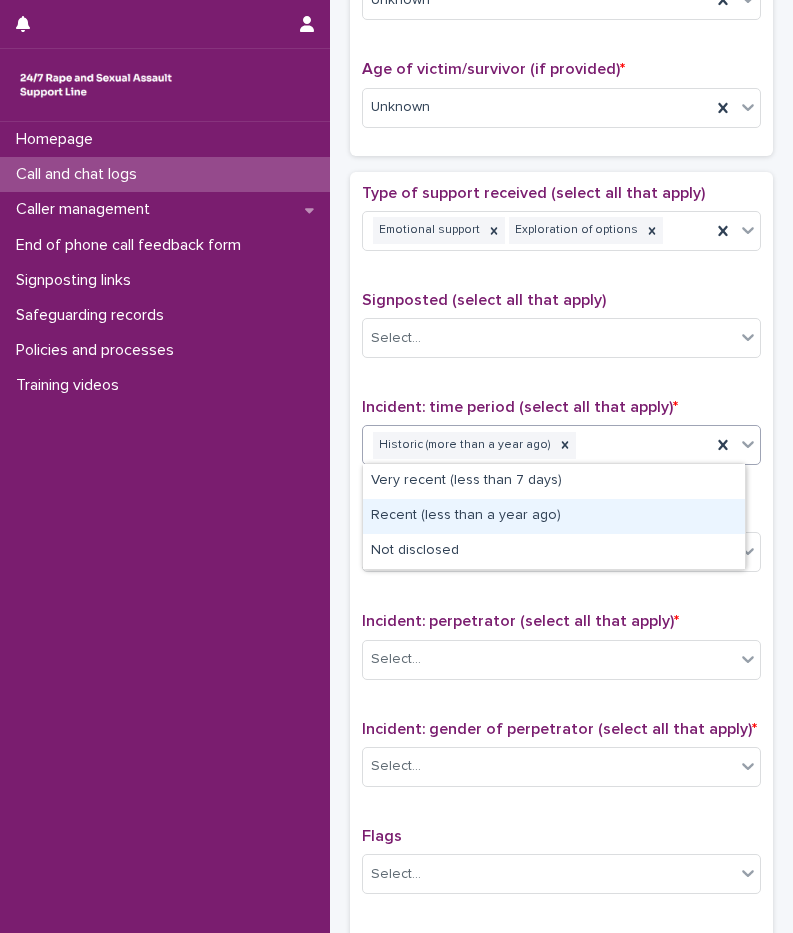 click on "Recent (less than a year ago)" at bounding box center [554, 516] 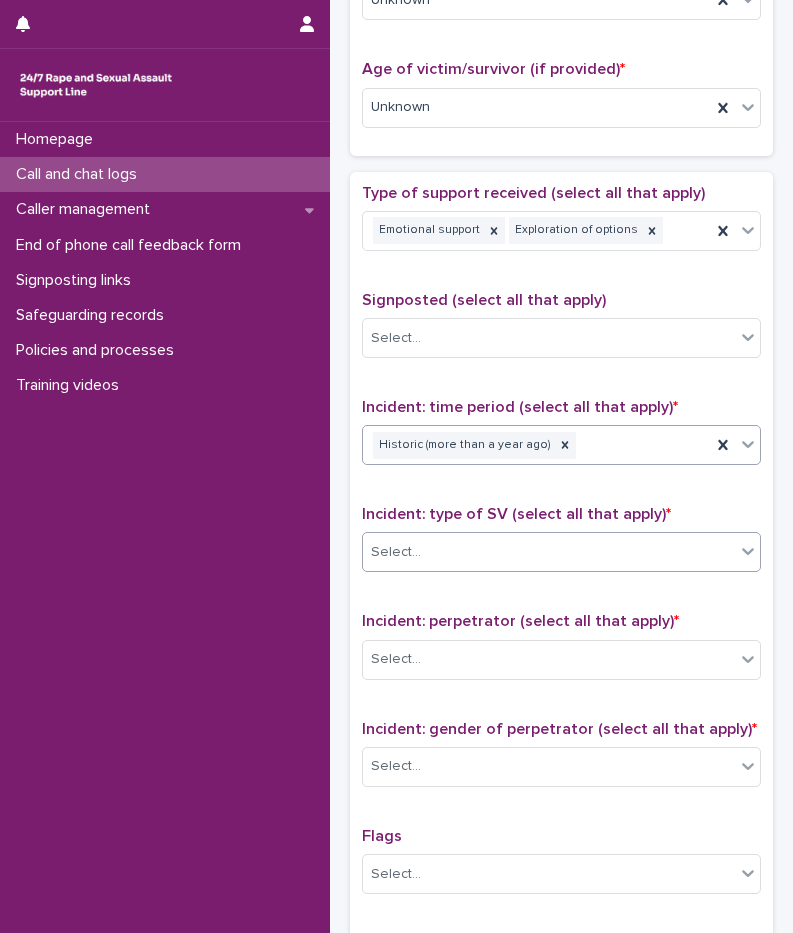 scroll, scrollTop: 972, scrollLeft: 0, axis: vertical 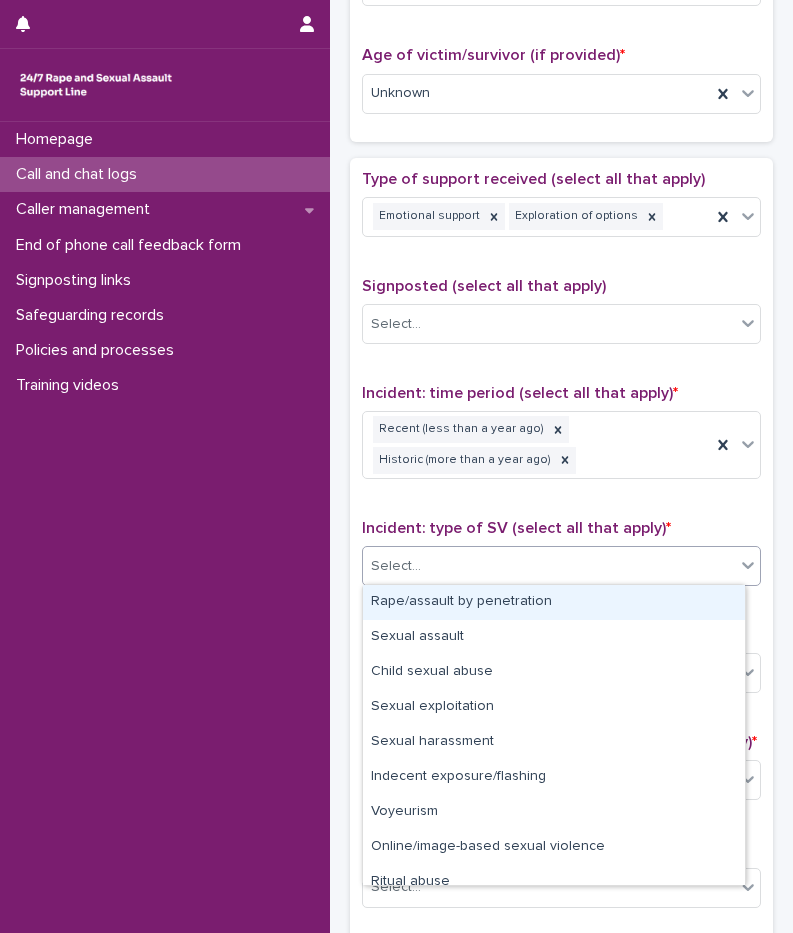 click on "Select..." at bounding box center [549, 566] 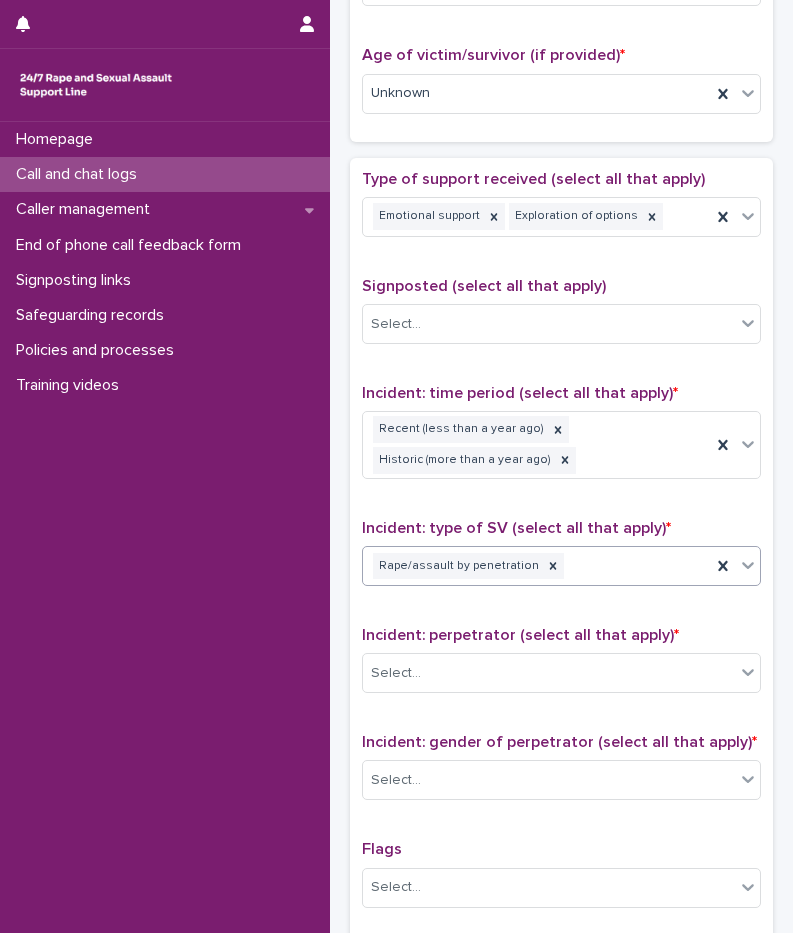 scroll, scrollTop: 1272, scrollLeft: 0, axis: vertical 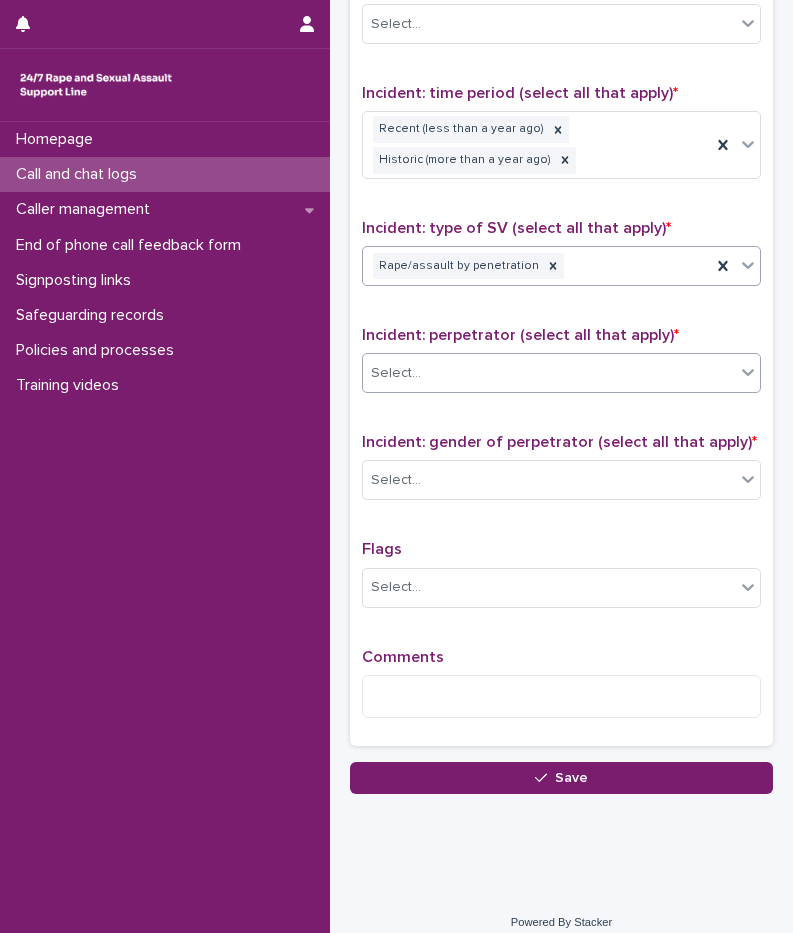 click on "Select..." at bounding box center [549, 373] 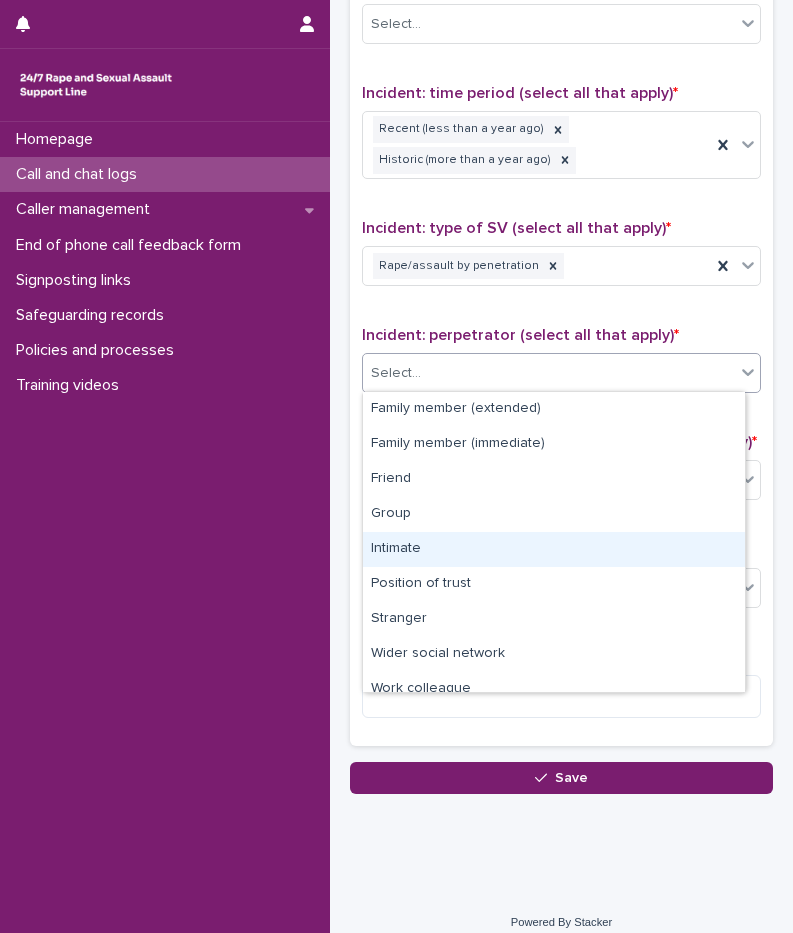 click on "Intimate" at bounding box center [554, 549] 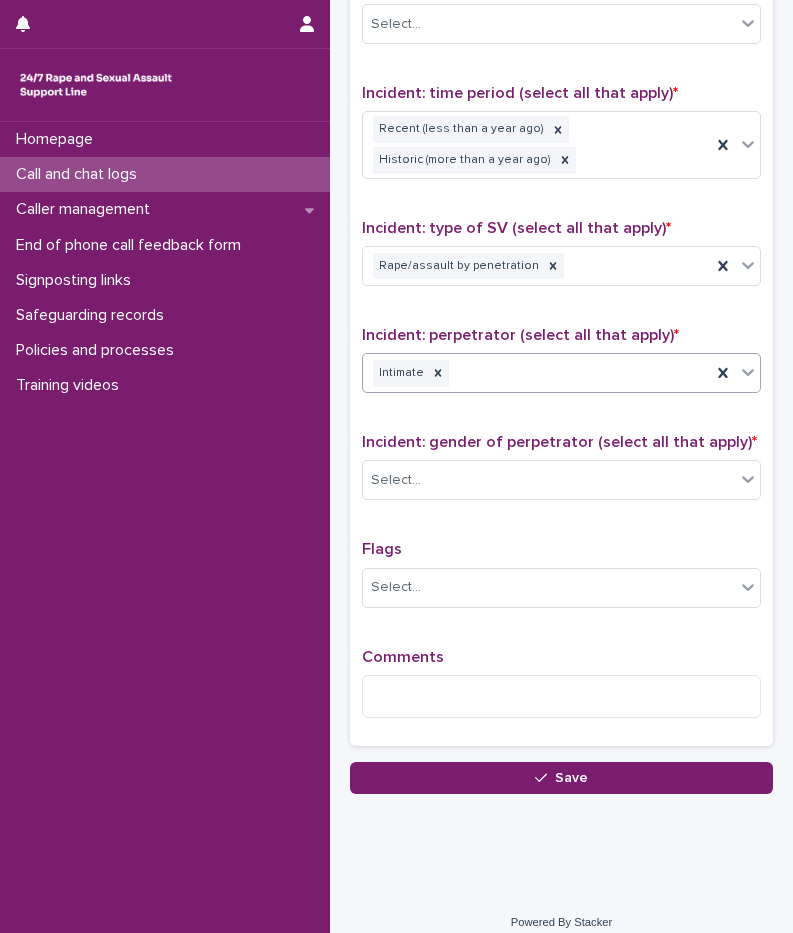 click on "Intimate" at bounding box center [537, 373] 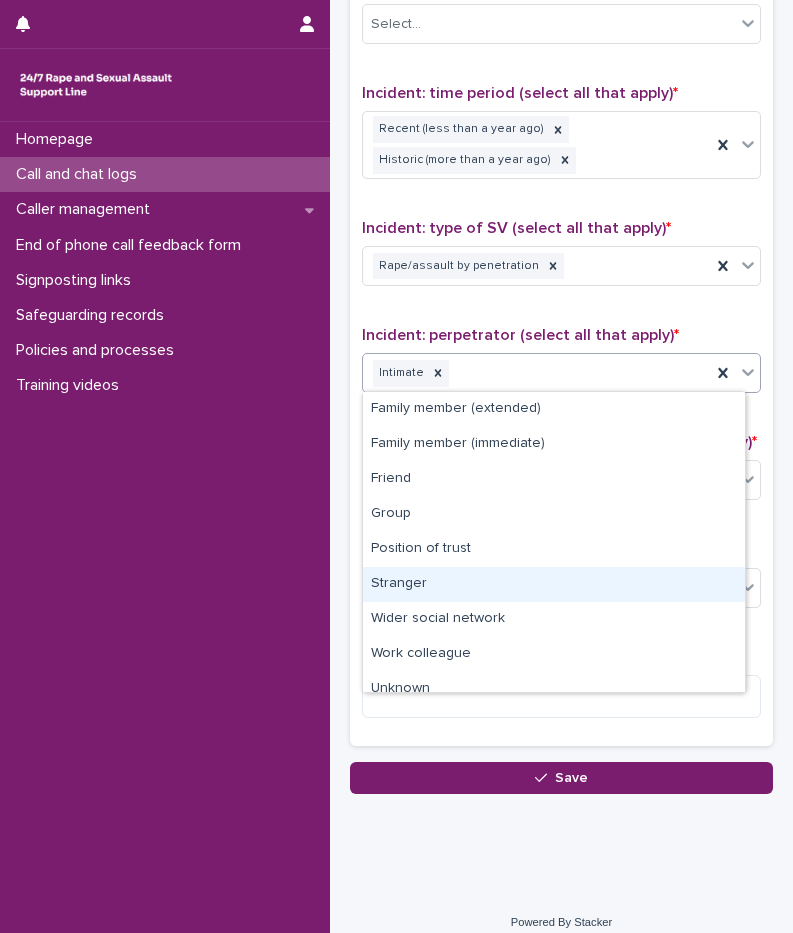 scroll, scrollTop: 50, scrollLeft: 0, axis: vertical 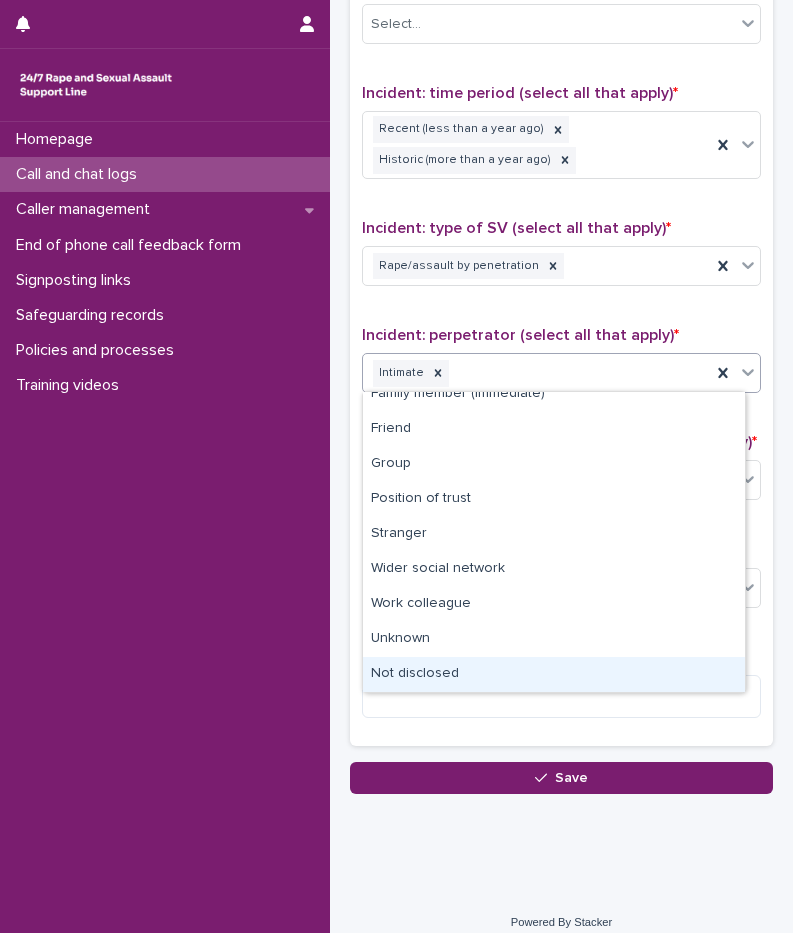 click on "Not disclosed" at bounding box center [554, 674] 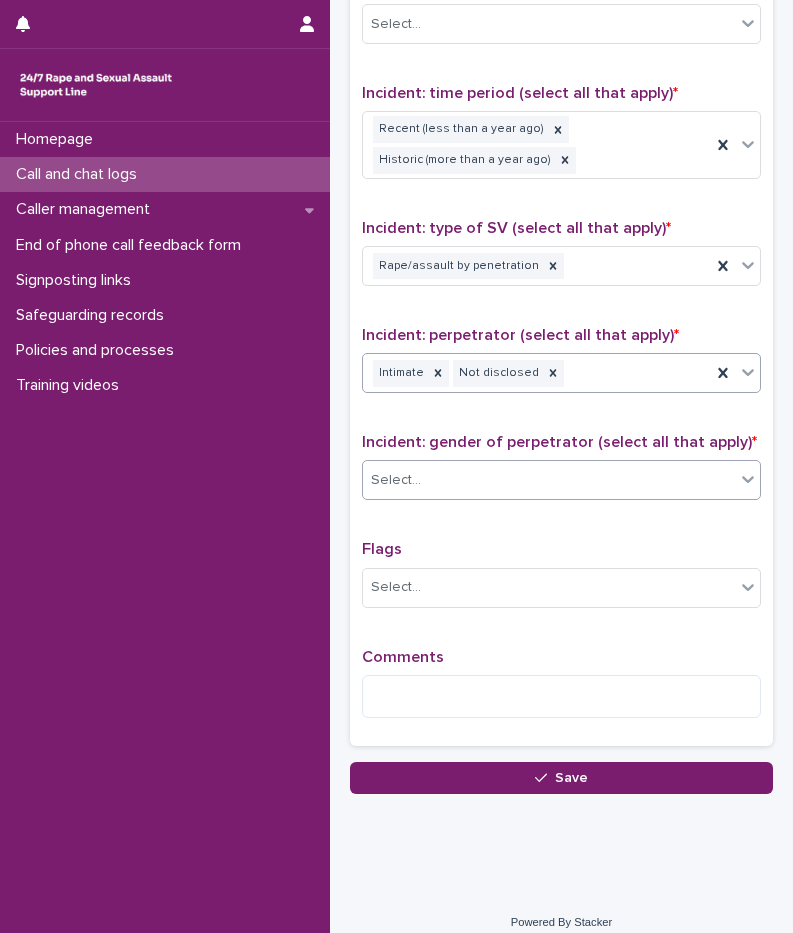 click on "Select..." at bounding box center [549, 480] 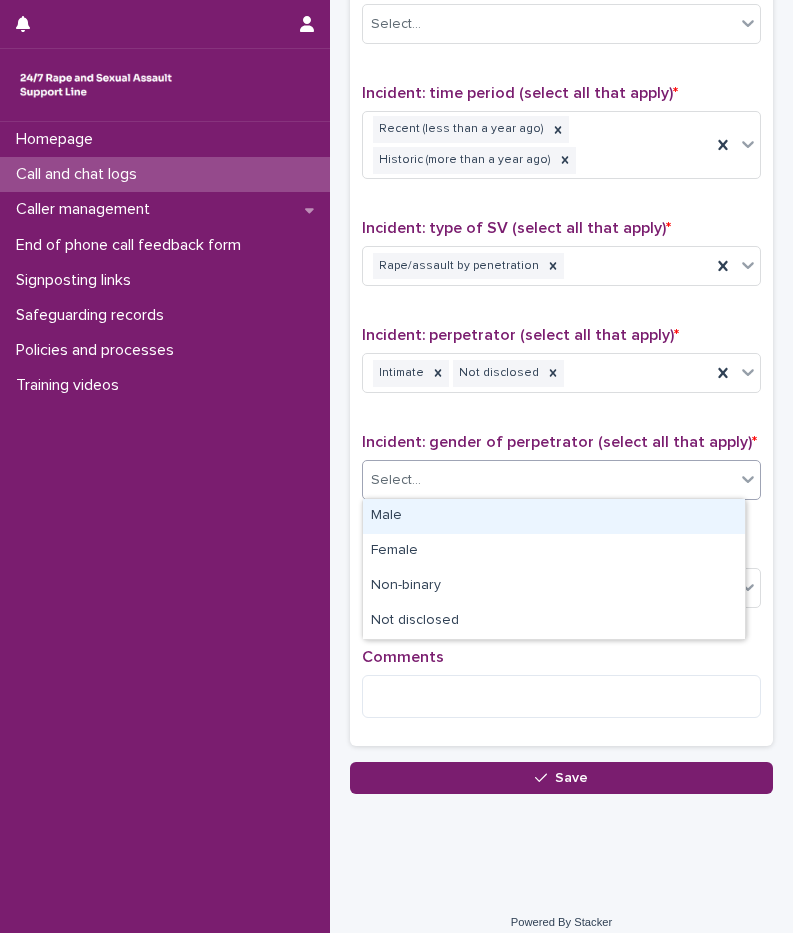 click on "Male" at bounding box center (554, 516) 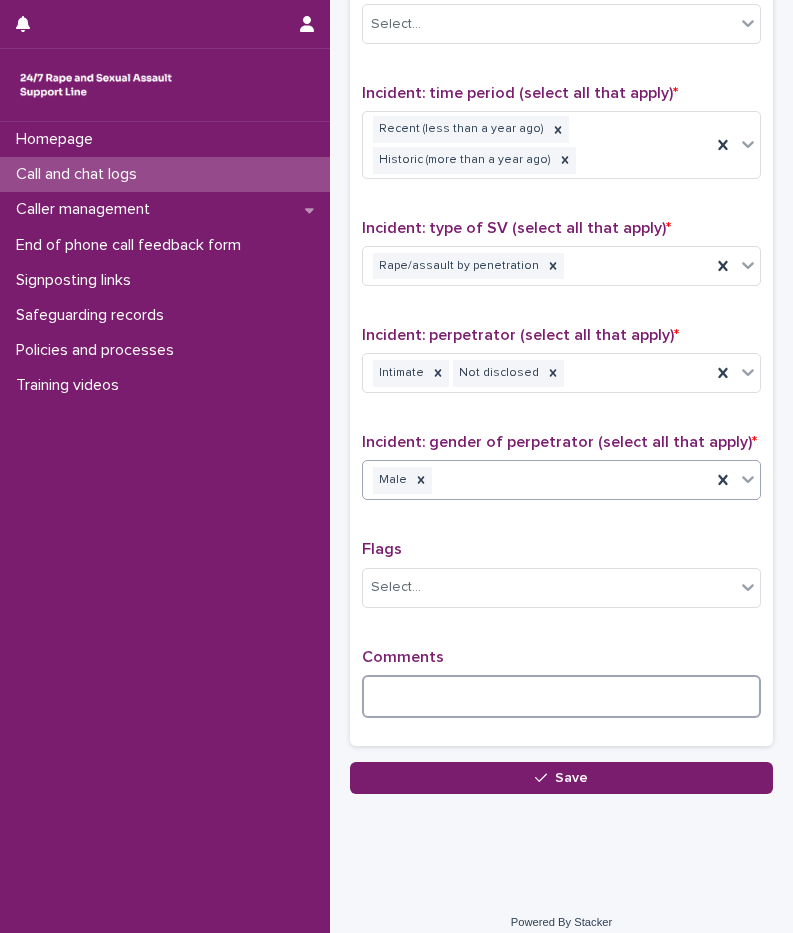 click at bounding box center [561, 696] 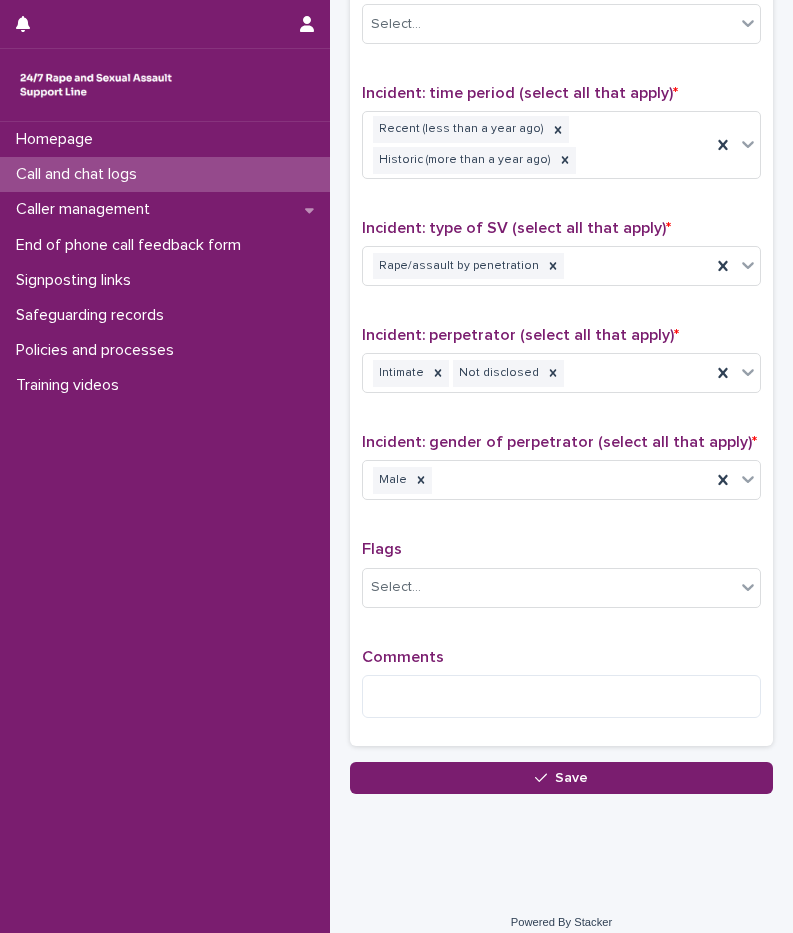 click on "Flags" at bounding box center (561, 549) 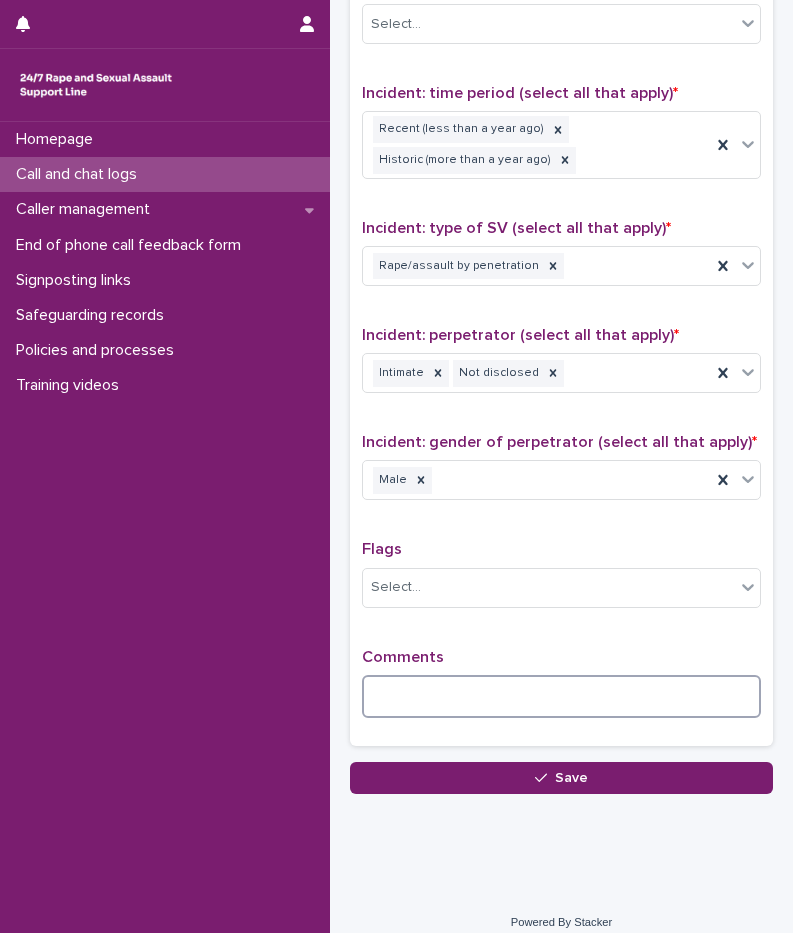 click at bounding box center [561, 696] 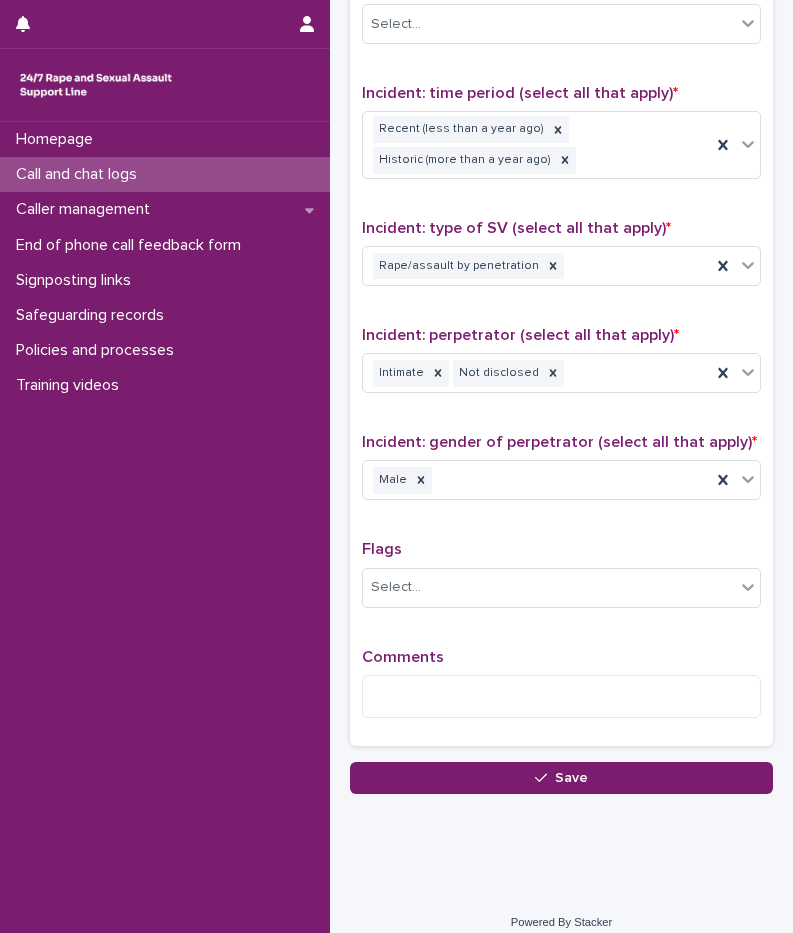 click on "Type of support received (select all that apply) Emotional support Exploration of options Signposted (select all that apply) Select... Incident: time period (select all that apply) * Recent (less than a year ago) Historic (more than a year ago) Incident: type of SV (select all that apply) * Rape/assault by penetration Incident: perpetrator (select all that apply) * Intimate Not disclosed Incident: gender of perpetrator (select all that apply) * Male Flags Select... Comments" at bounding box center (561, 302) 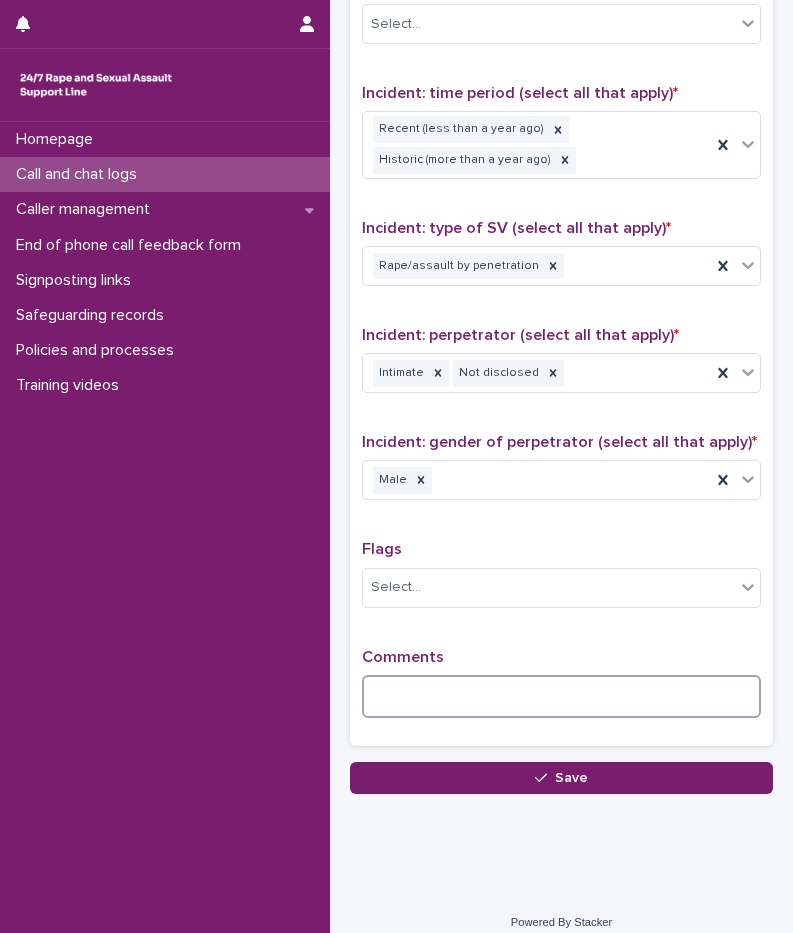 click at bounding box center [561, 696] 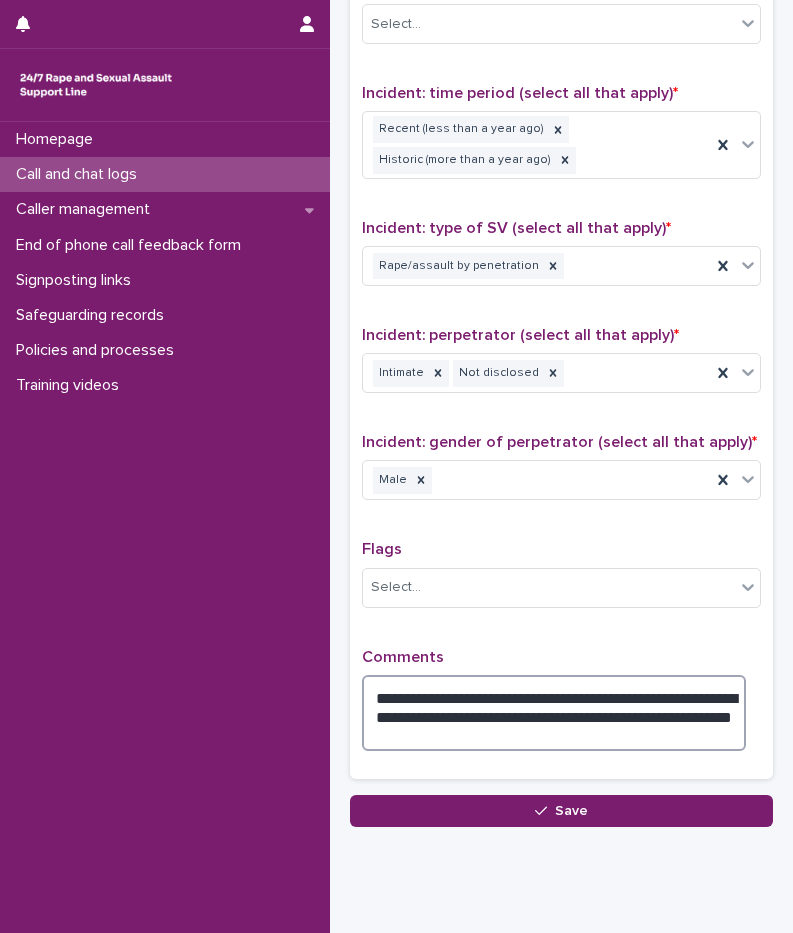 click on "**********" at bounding box center (554, 713) 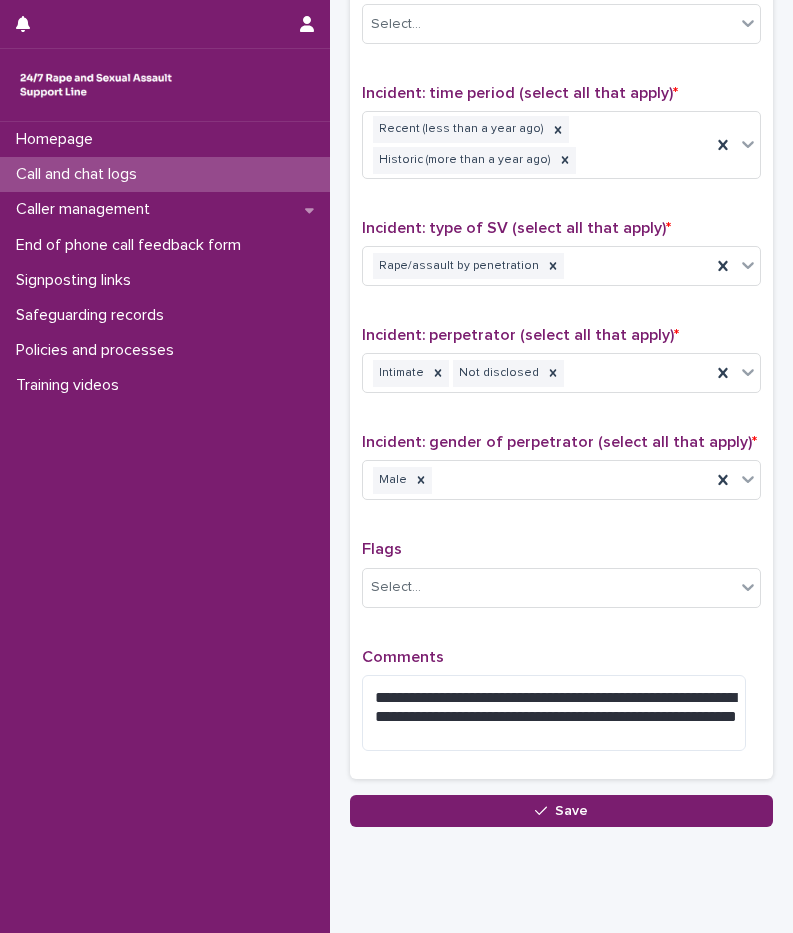 click on "Comments" at bounding box center (561, 657) 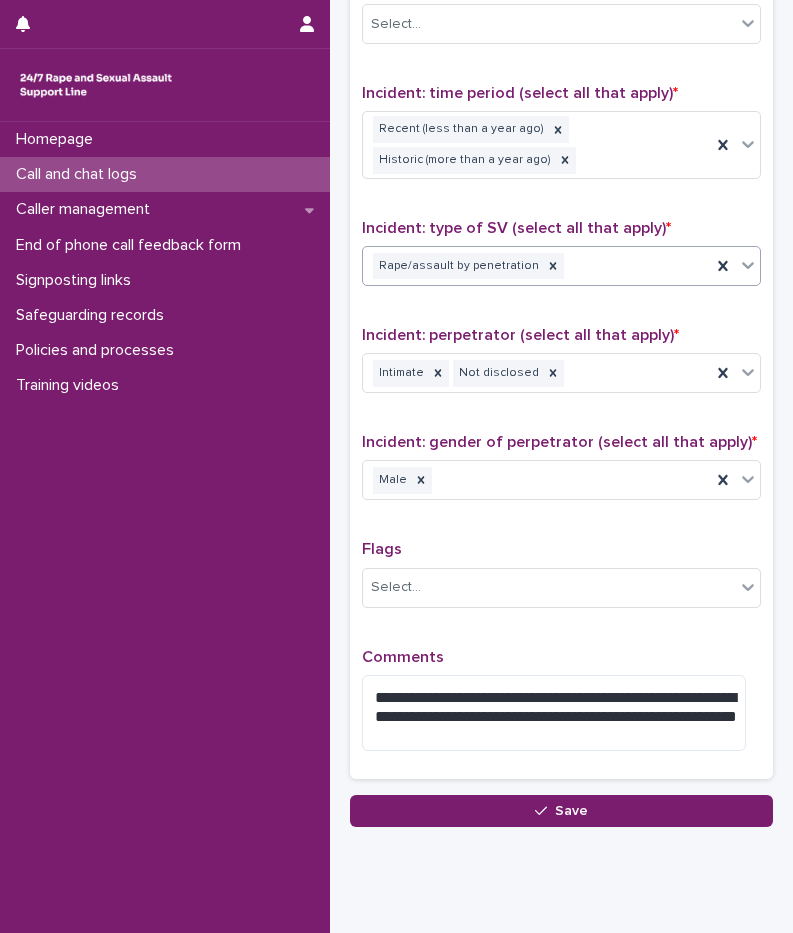 click on "Rape/assault by penetration" at bounding box center (537, 266) 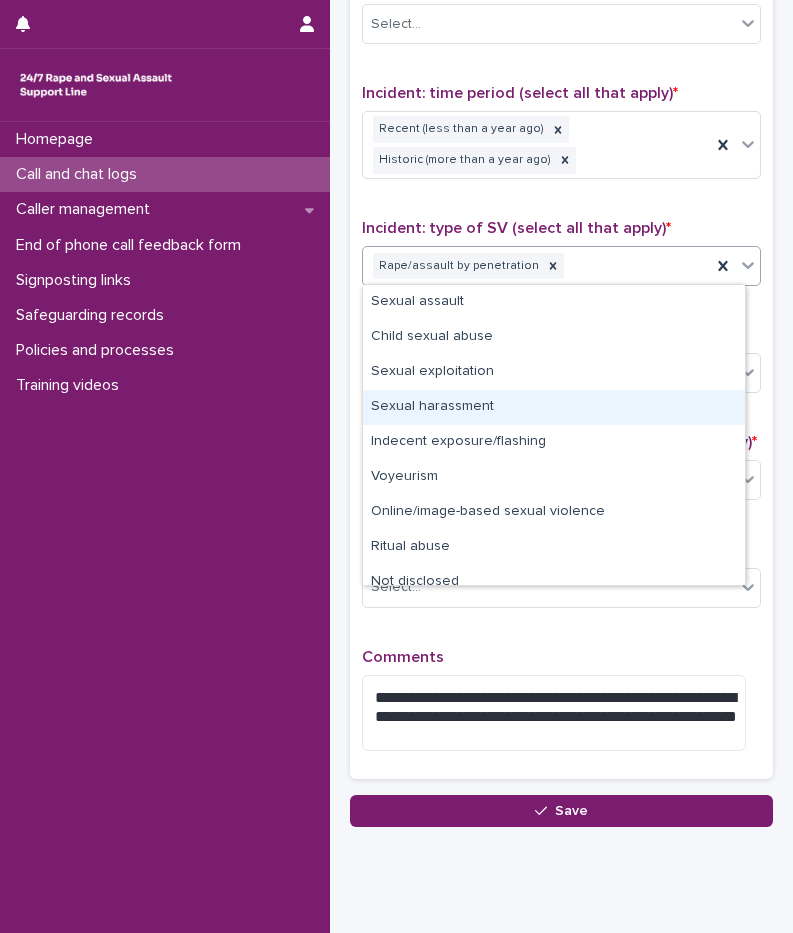 click on "Sexual harassment" at bounding box center (554, 407) 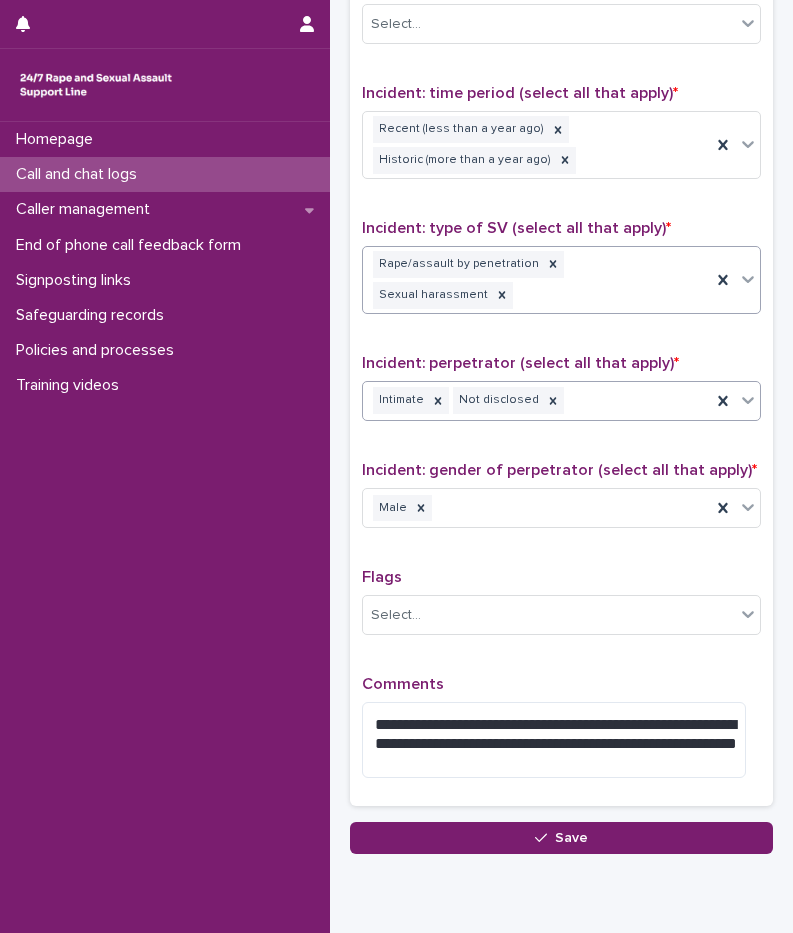 click on "Intimate Not disclosed" at bounding box center [537, 400] 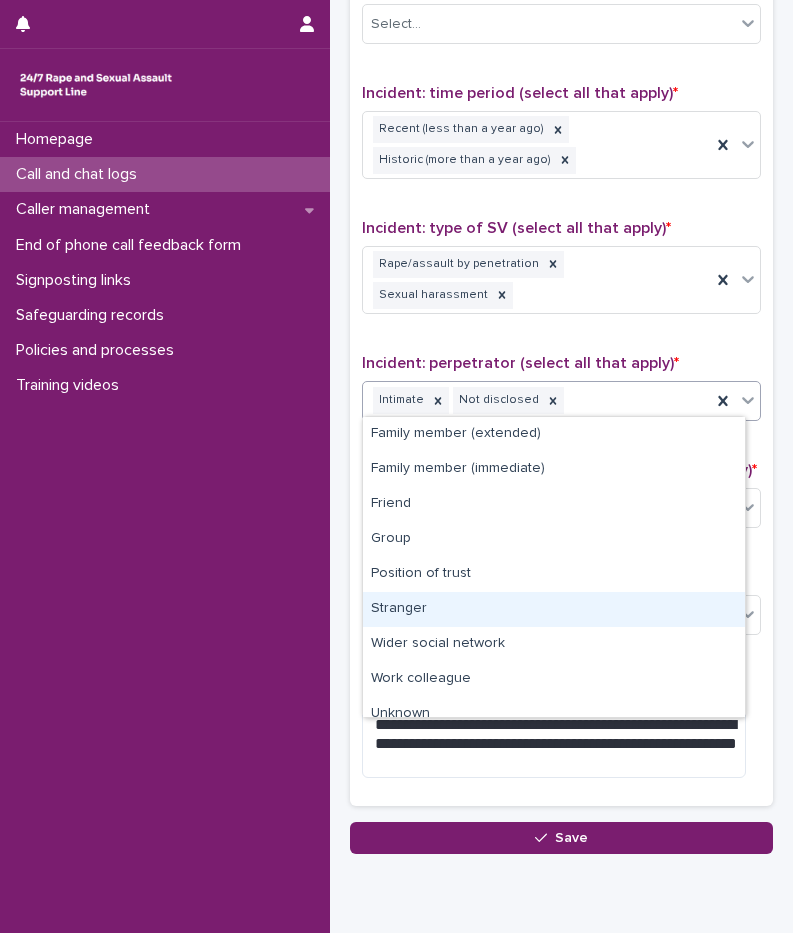 scroll, scrollTop: 15, scrollLeft: 0, axis: vertical 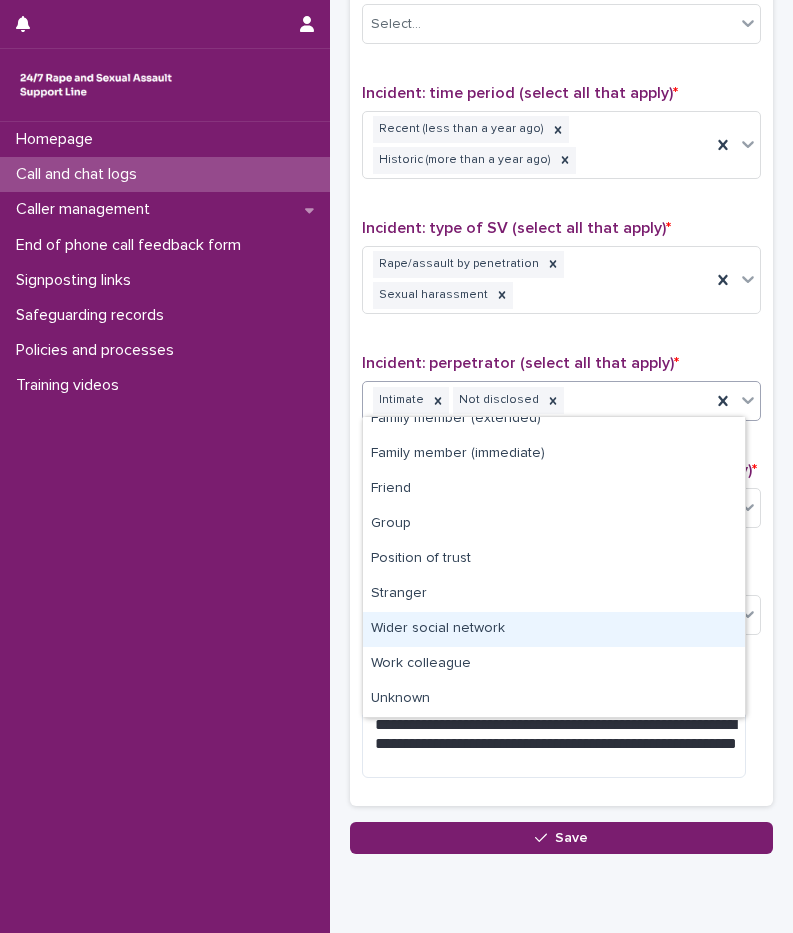 click on "Wider social network" at bounding box center (554, 629) 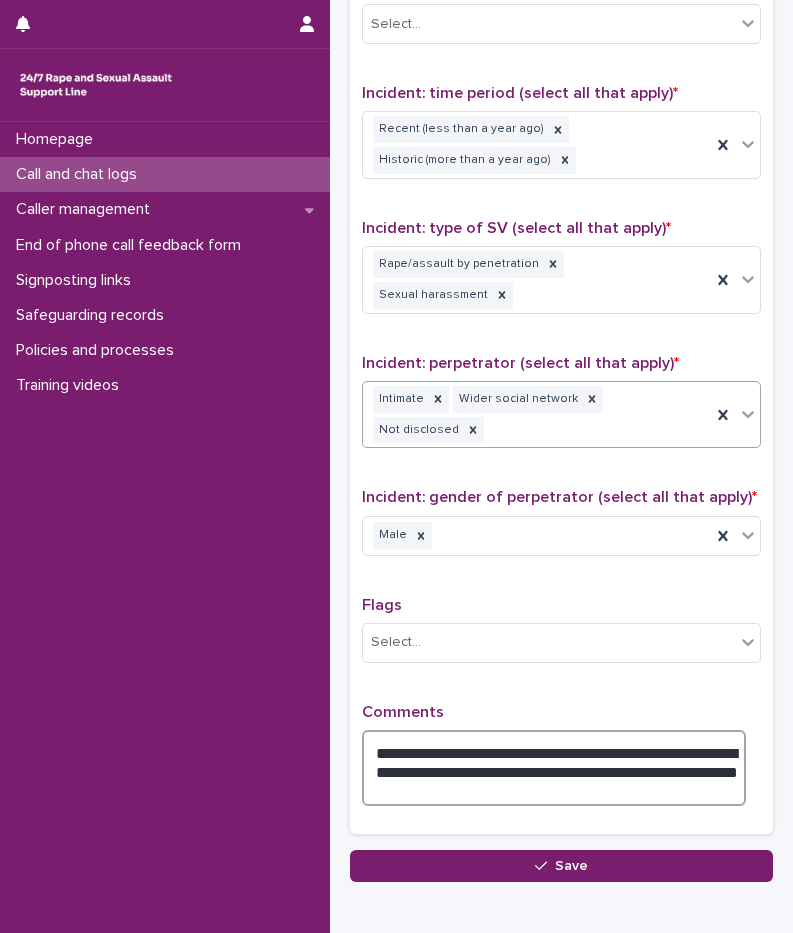 click on "**********" at bounding box center (554, 768) 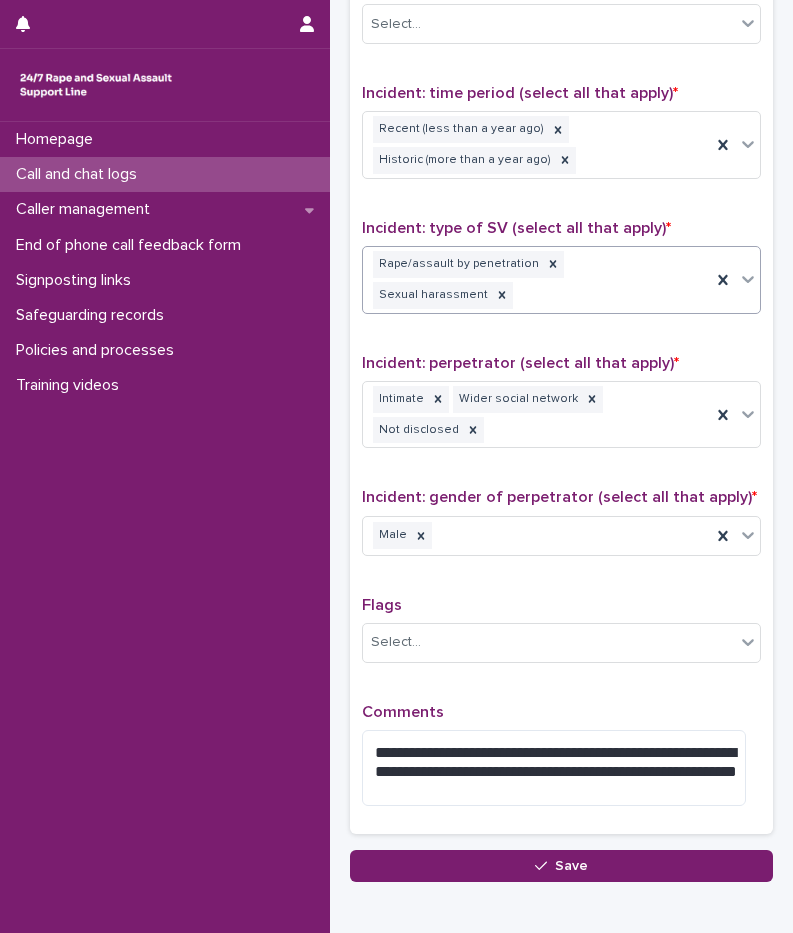 click on "Rape/assault by penetration Sexual harassment" at bounding box center (537, 280) 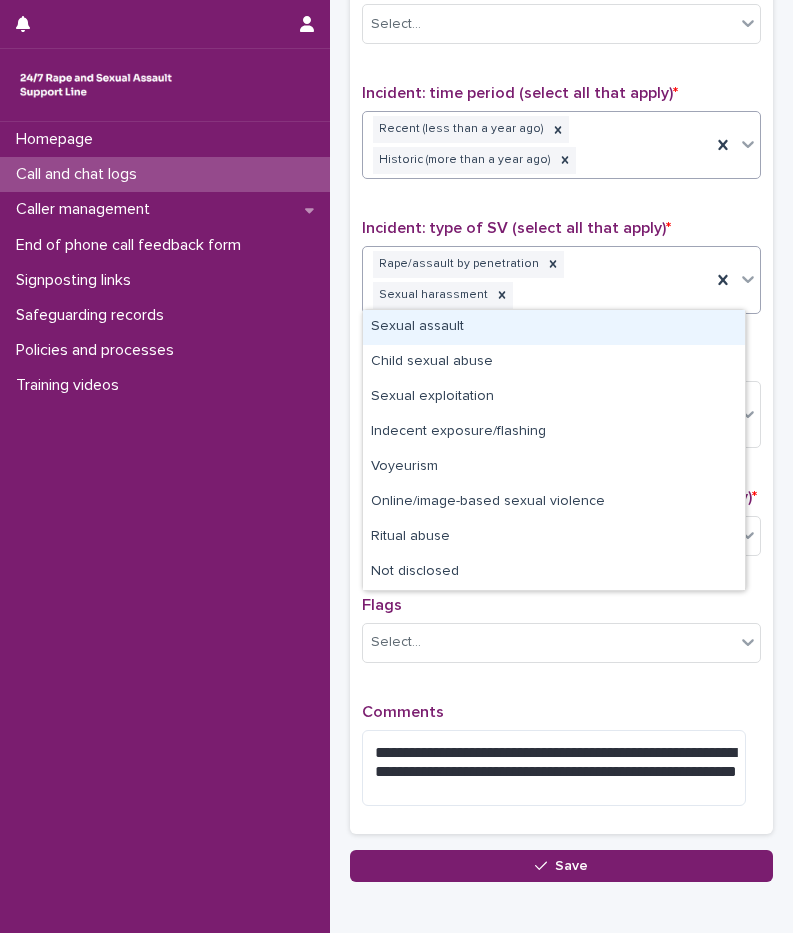 click on "Recent (less than a year ago) Historic (more than a year ago)" at bounding box center (537, 145) 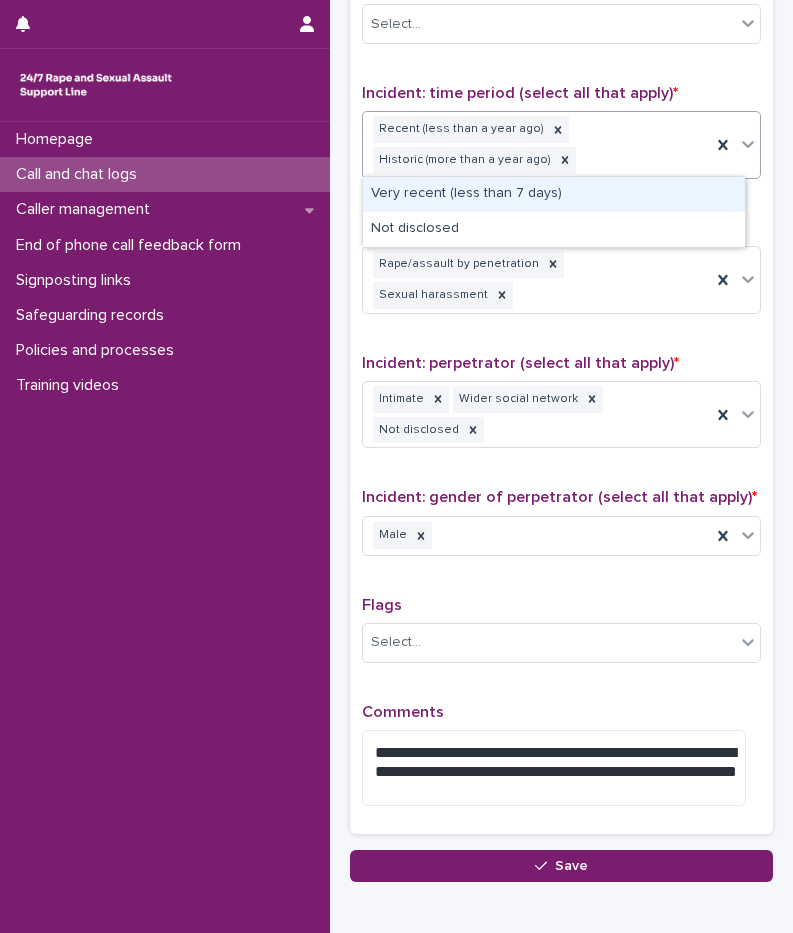 click on "Very recent (less than 7 days)" at bounding box center (554, 194) 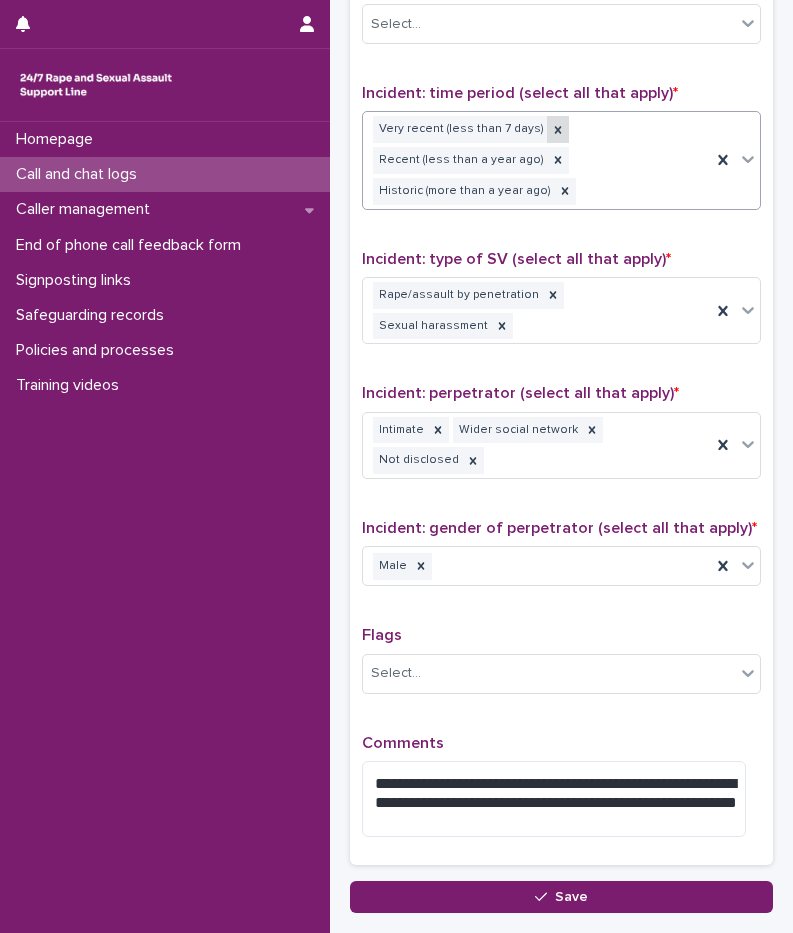 click 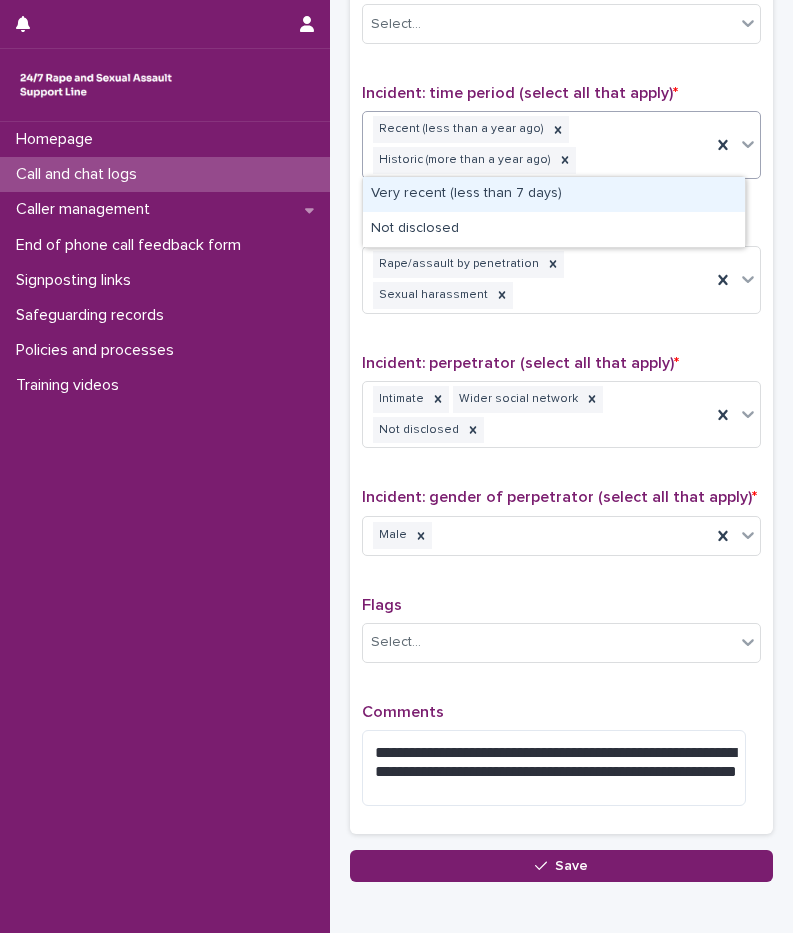 click on "Recent (less than a year ago) Historic (more than a year ago)" at bounding box center (537, 145) 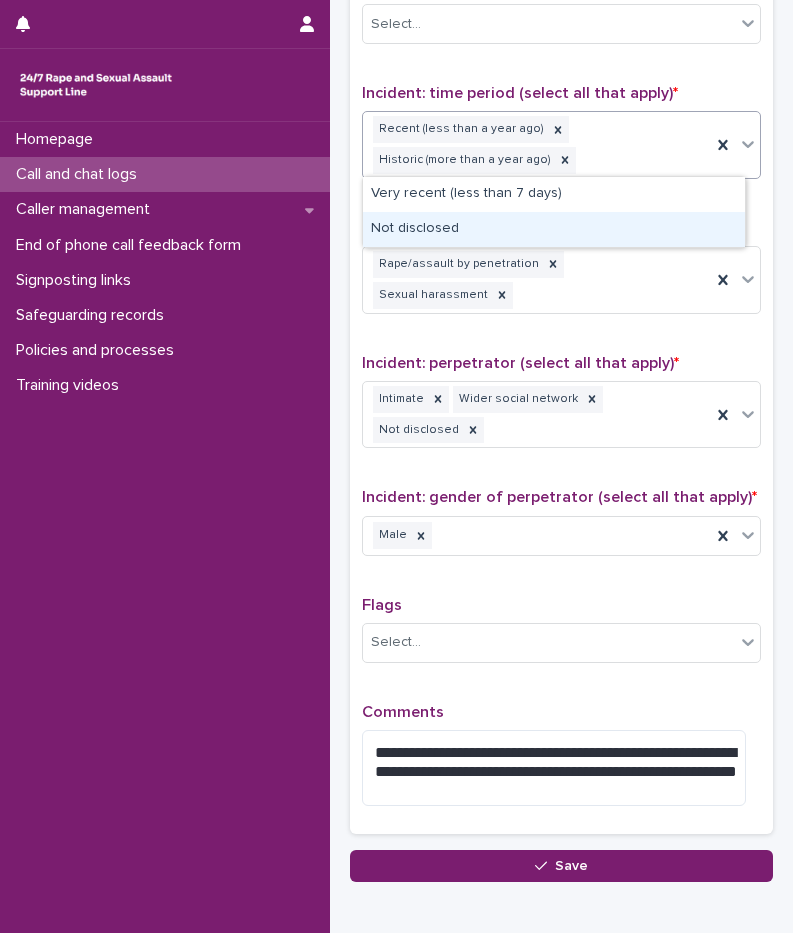 click on "Not disclosed" at bounding box center [554, 229] 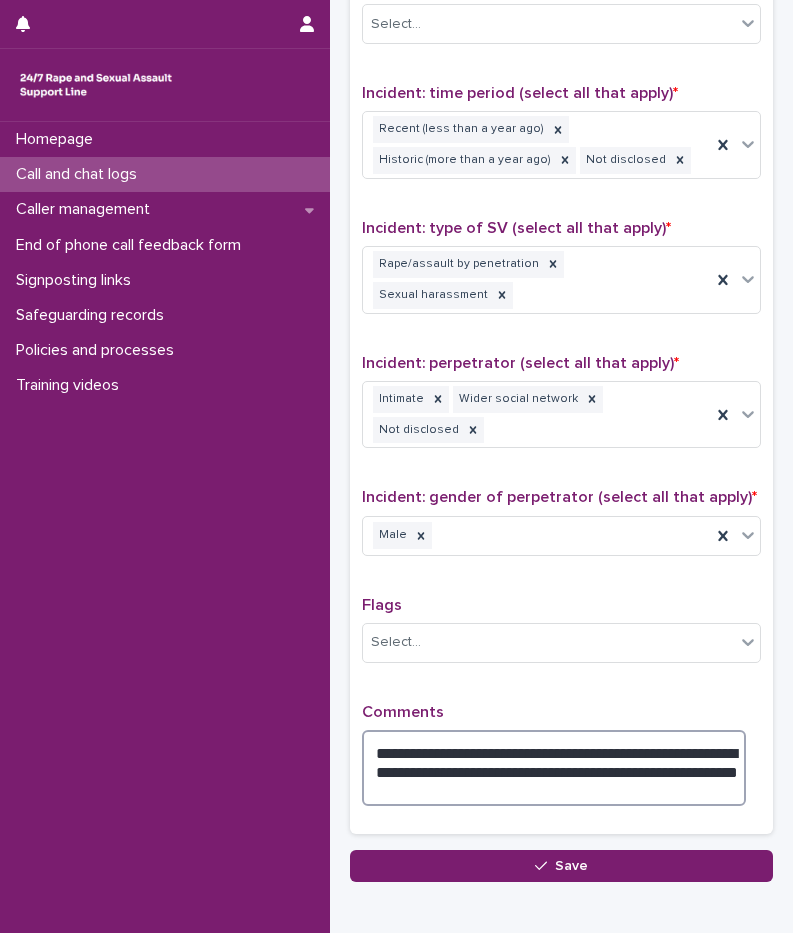 click on "**********" at bounding box center [554, 768] 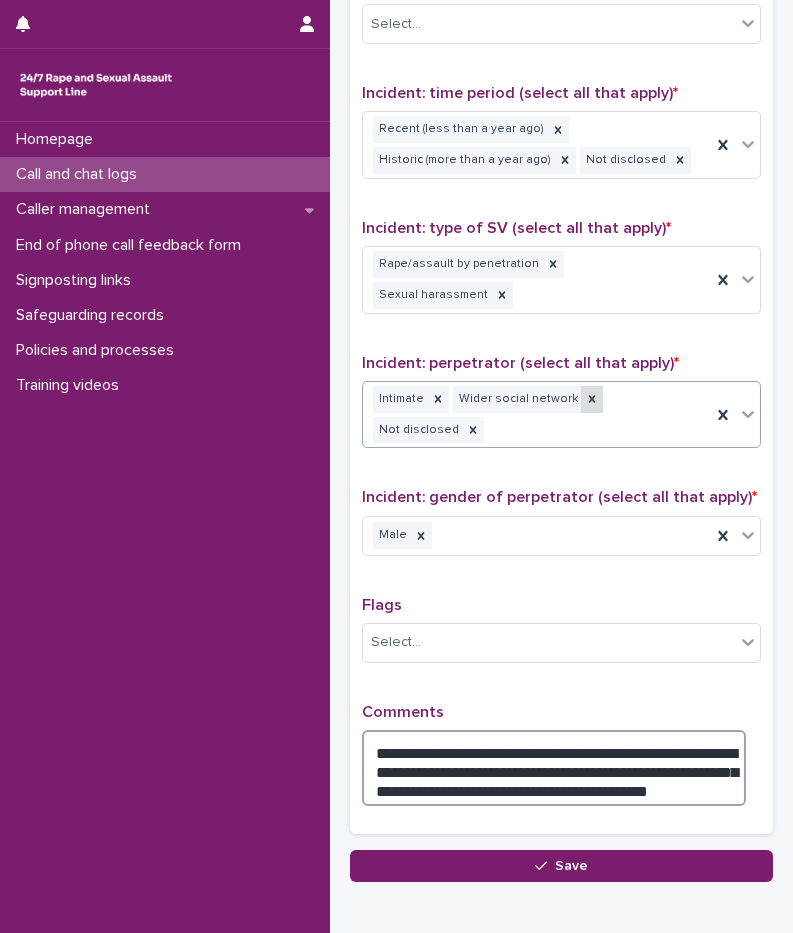 click 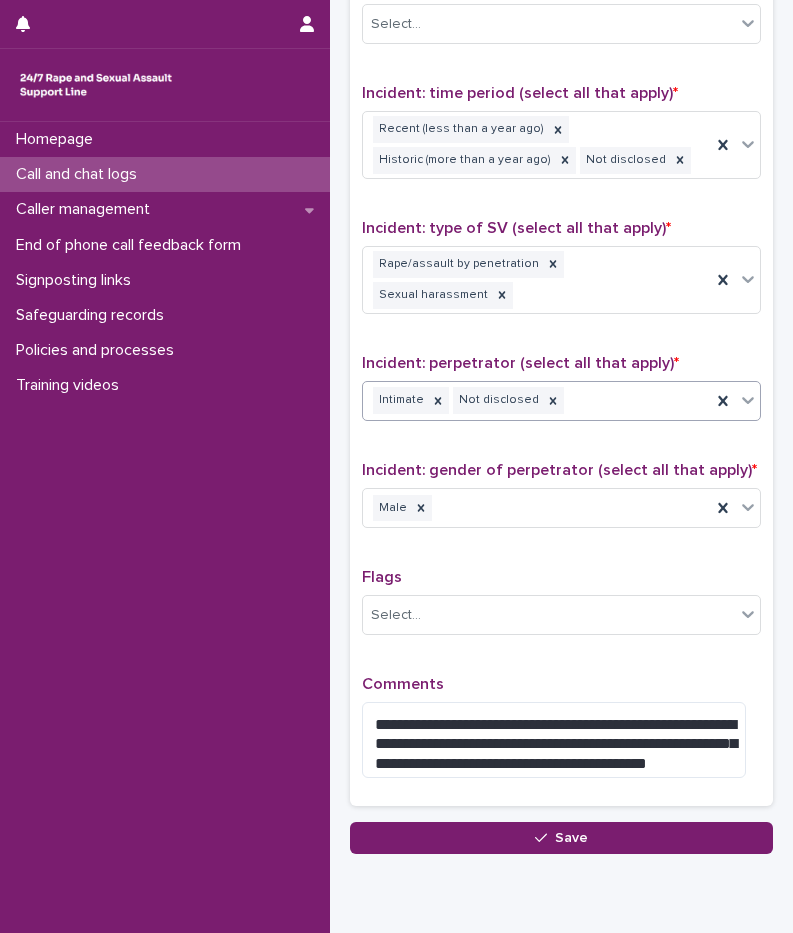 click on "Intimate Not disclosed" at bounding box center (537, 400) 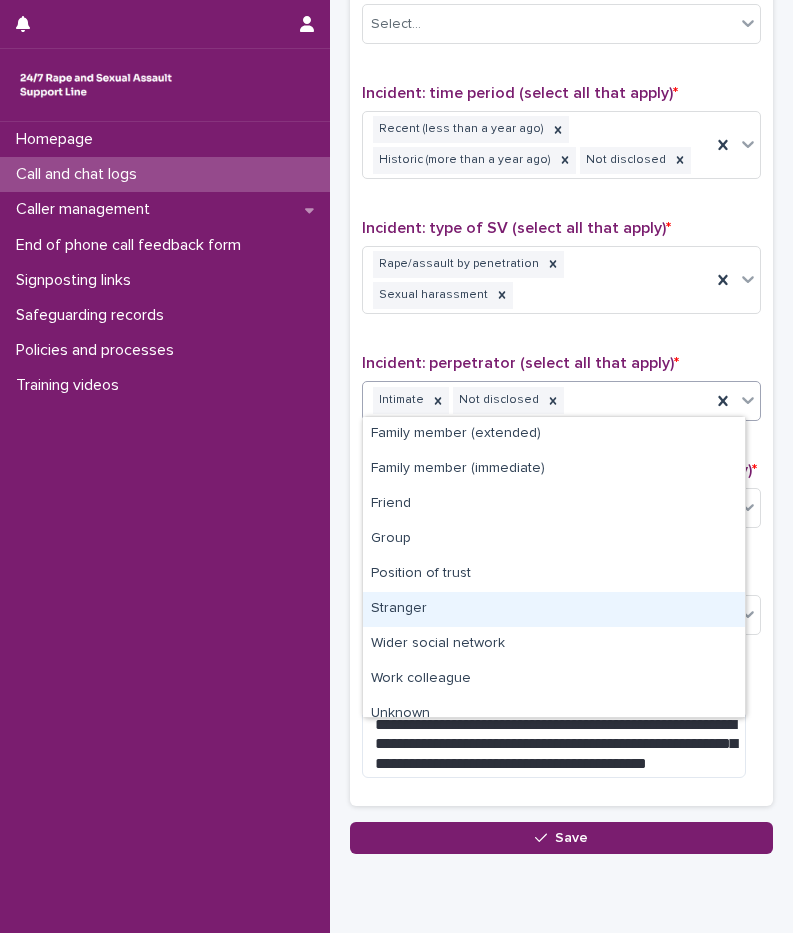click on "Stranger" at bounding box center (554, 609) 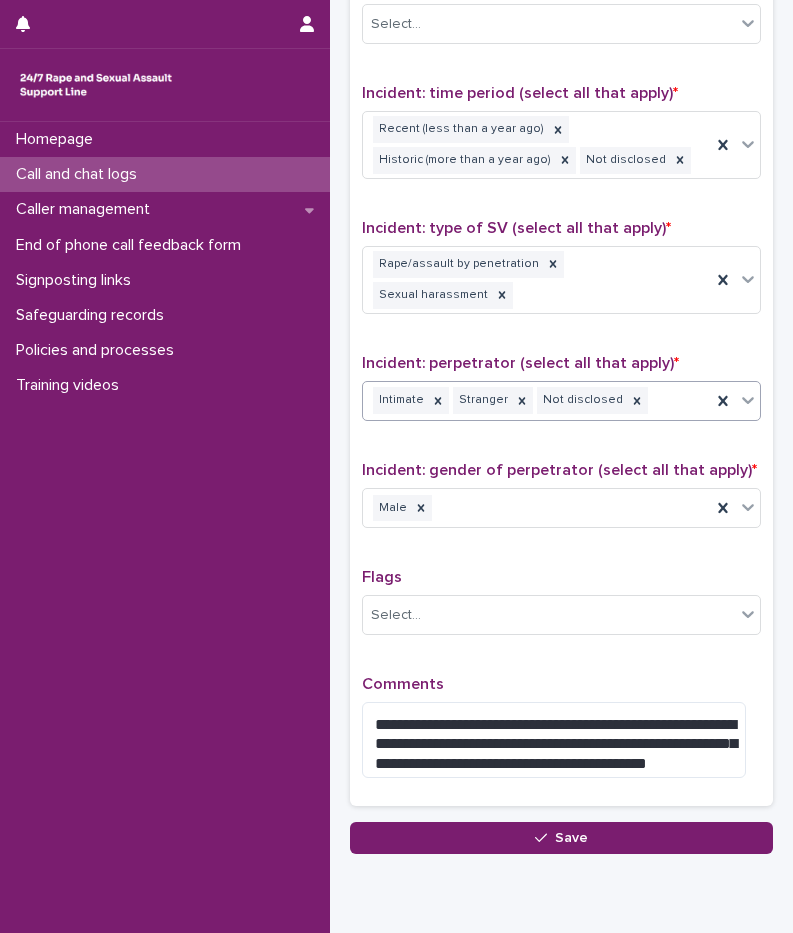 click on "**********" at bounding box center (561, 332) 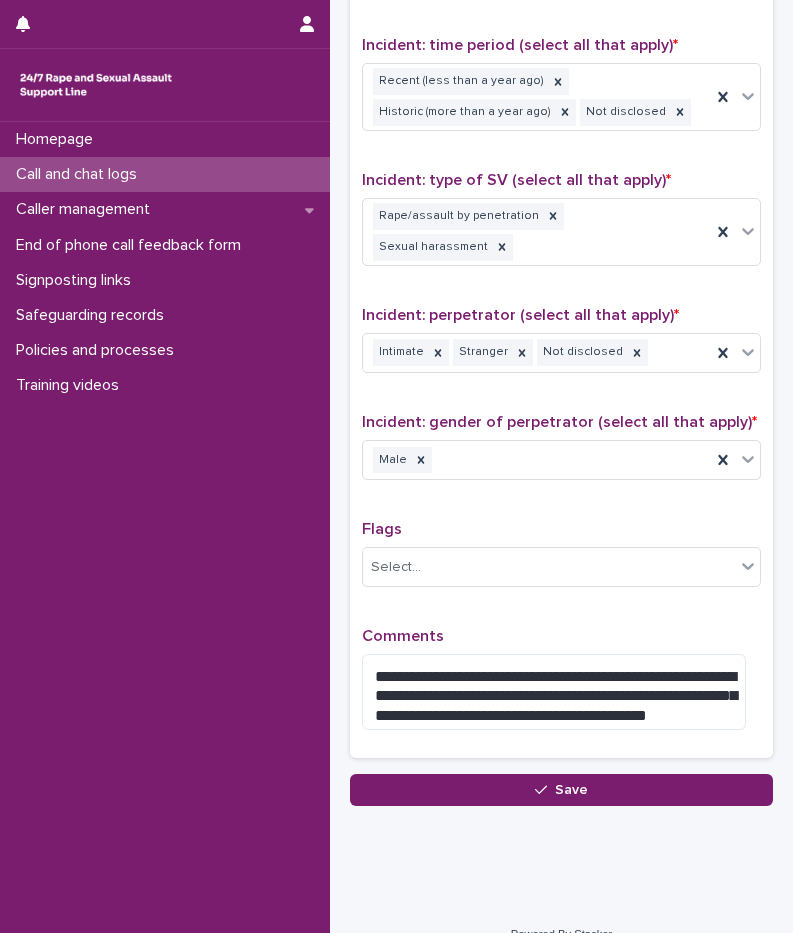 scroll, scrollTop: 1346, scrollLeft: 0, axis: vertical 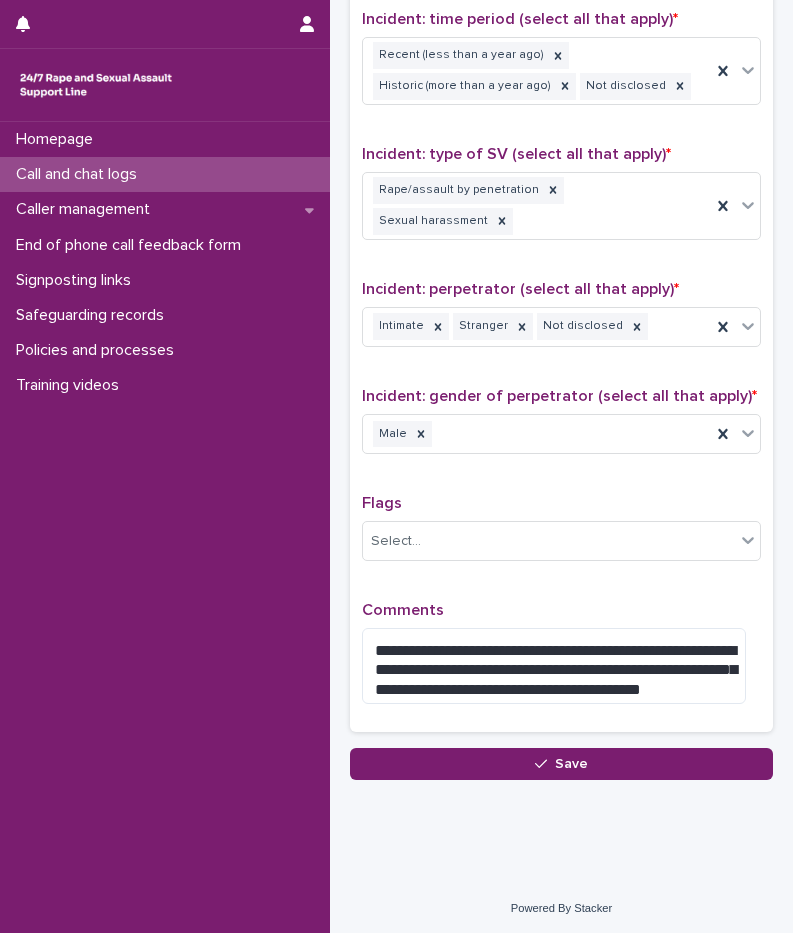 click on "Comments" at bounding box center (561, 610) 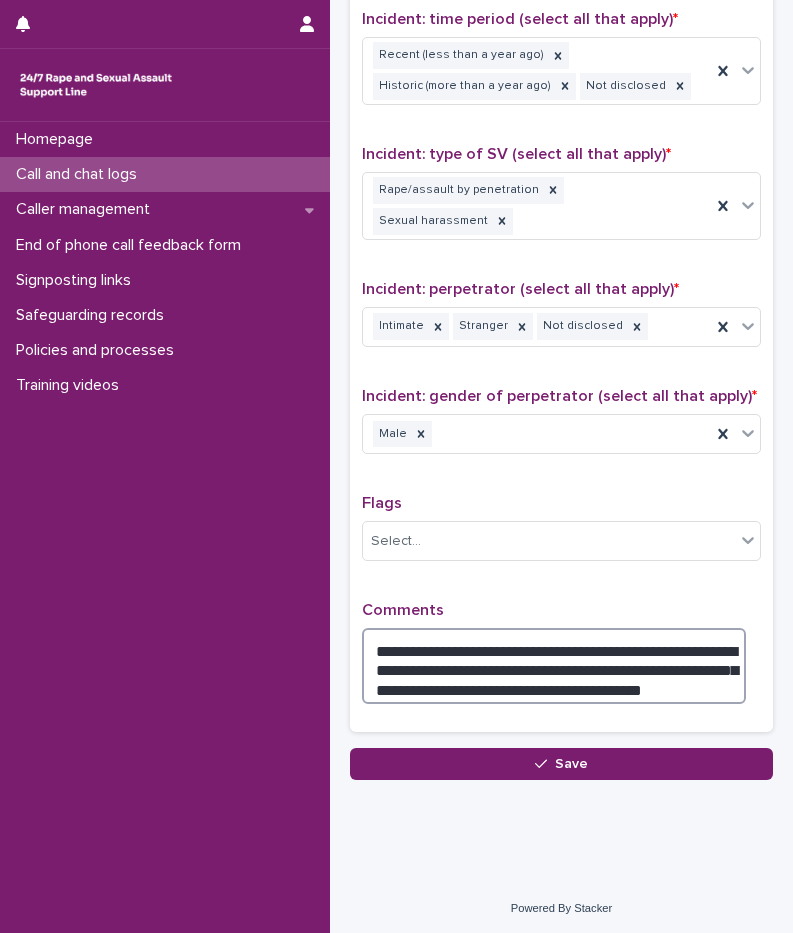 drag, startPoint x: 473, startPoint y: 677, endPoint x: 530, endPoint y: 682, distance: 57.21888 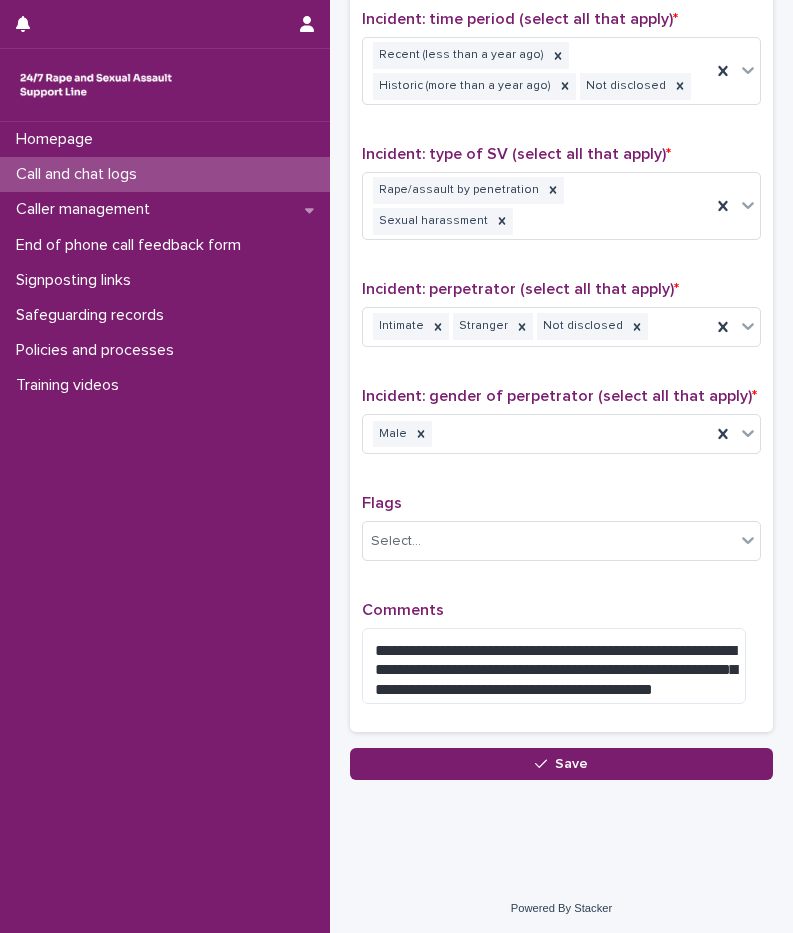 click on "Comments" at bounding box center [561, 610] 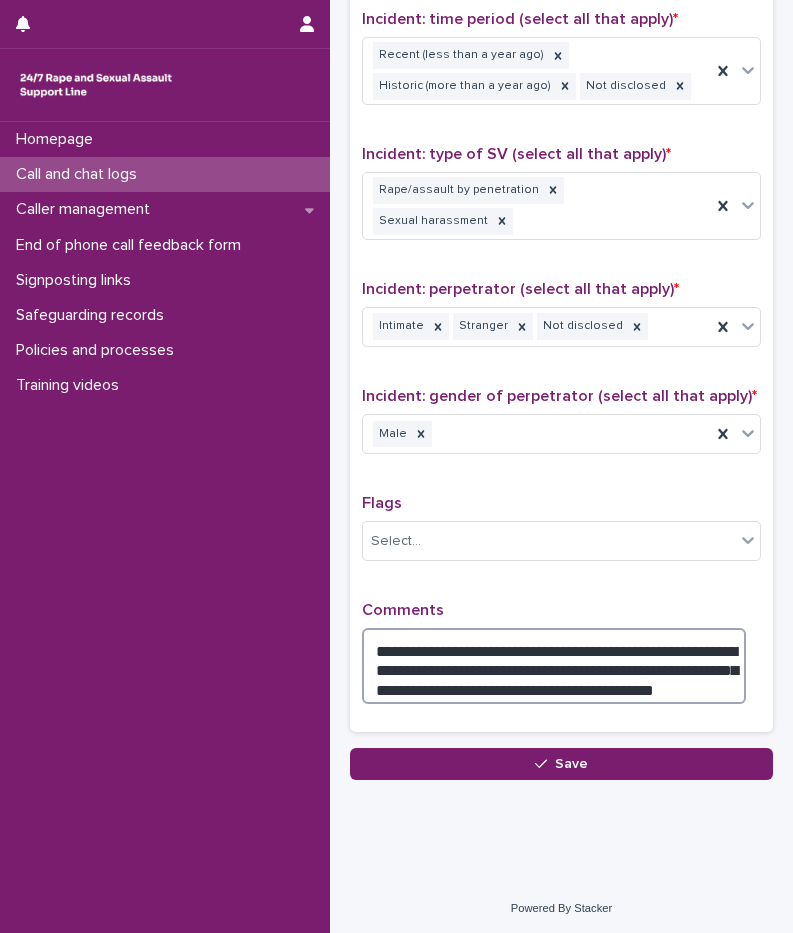 click on "**********" at bounding box center [554, 666] 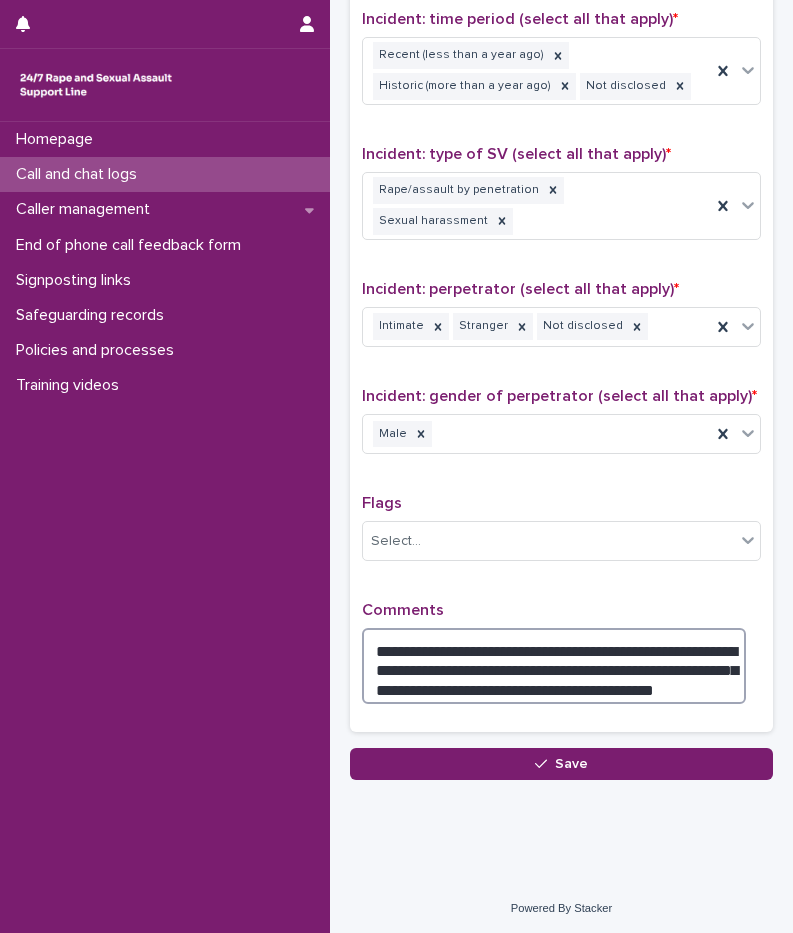 click on "**********" at bounding box center (554, 666) 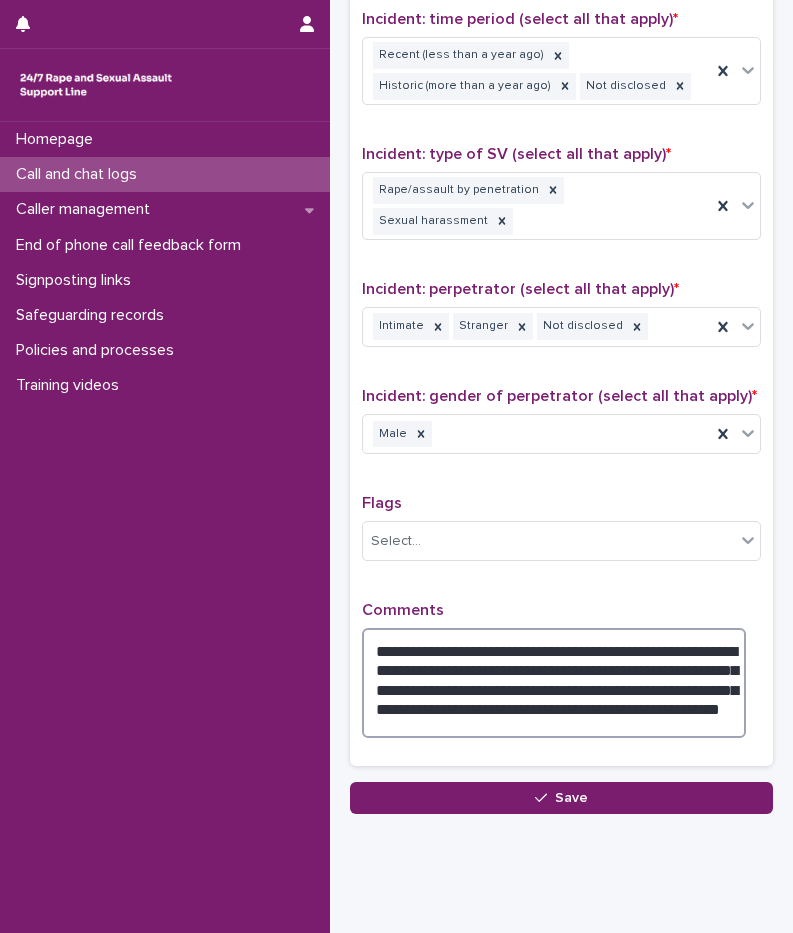 type on "**********" 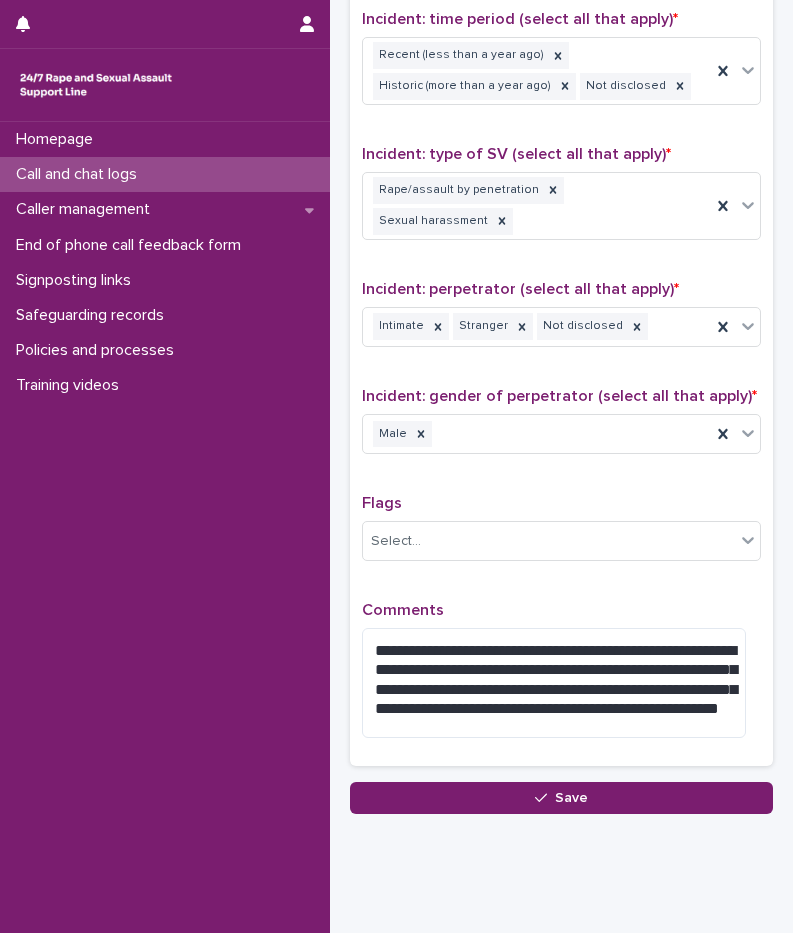 click on "Comments" at bounding box center (561, 610) 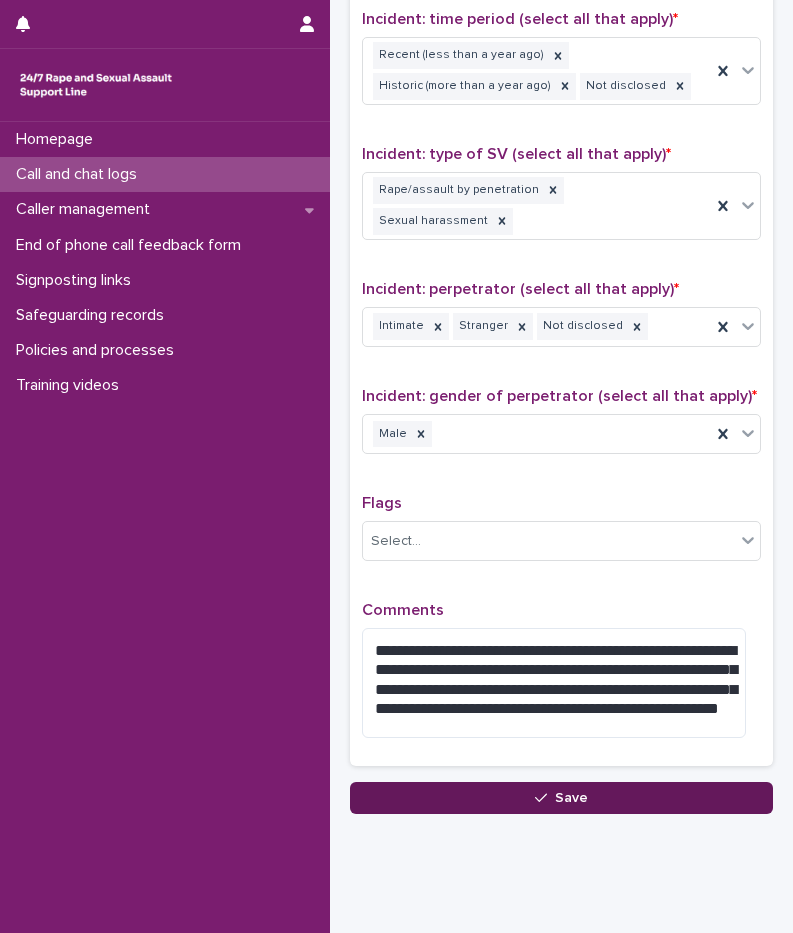 click on "Save" at bounding box center (561, 798) 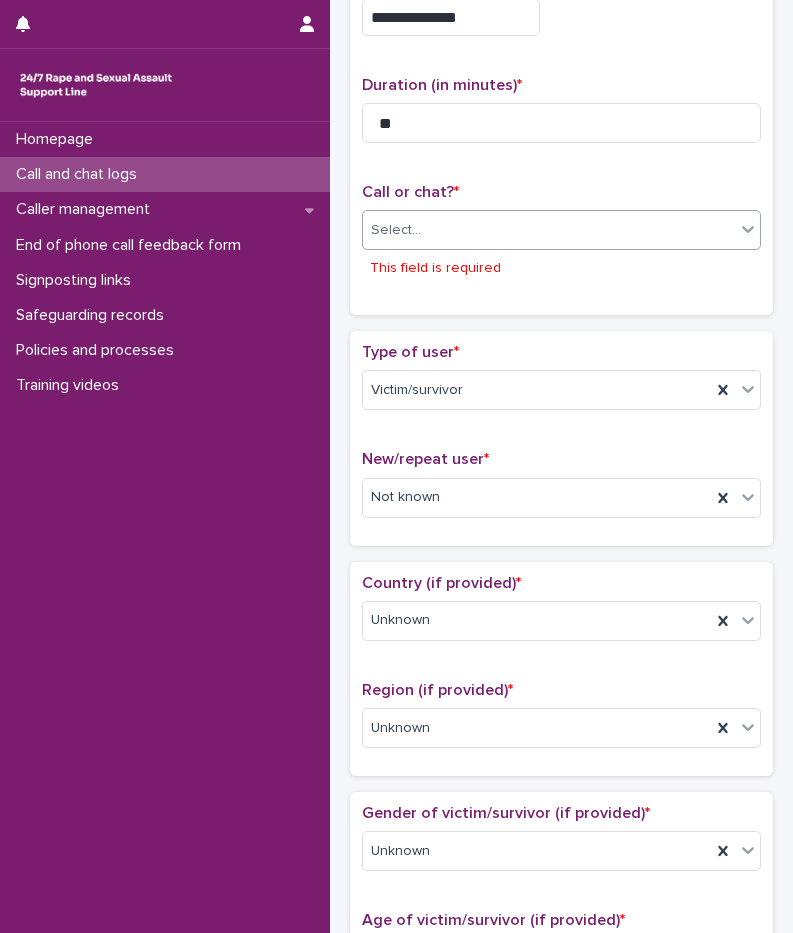 scroll, scrollTop: 139, scrollLeft: 0, axis: vertical 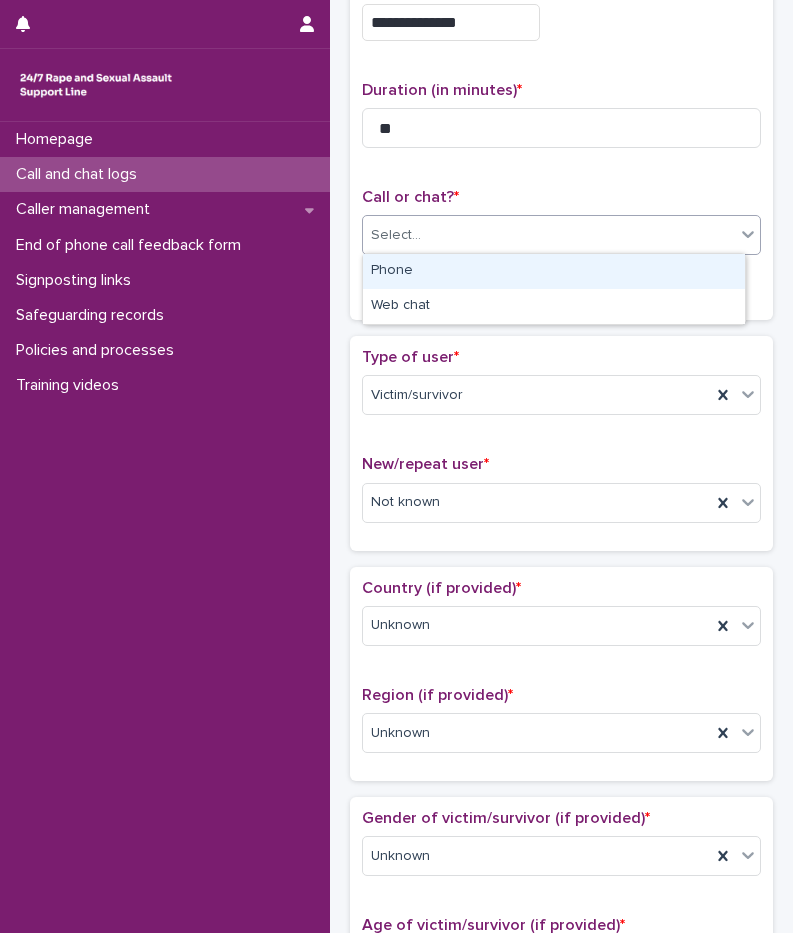 click on "Select..." at bounding box center (549, 235) 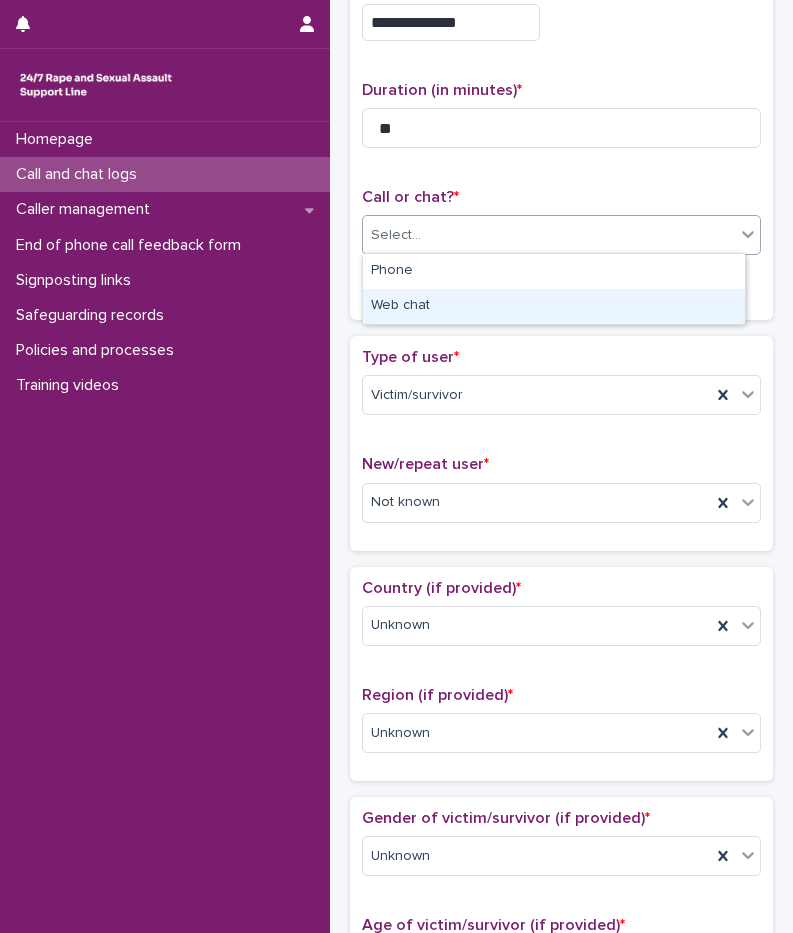 click on "Web chat" at bounding box center (554, 306) 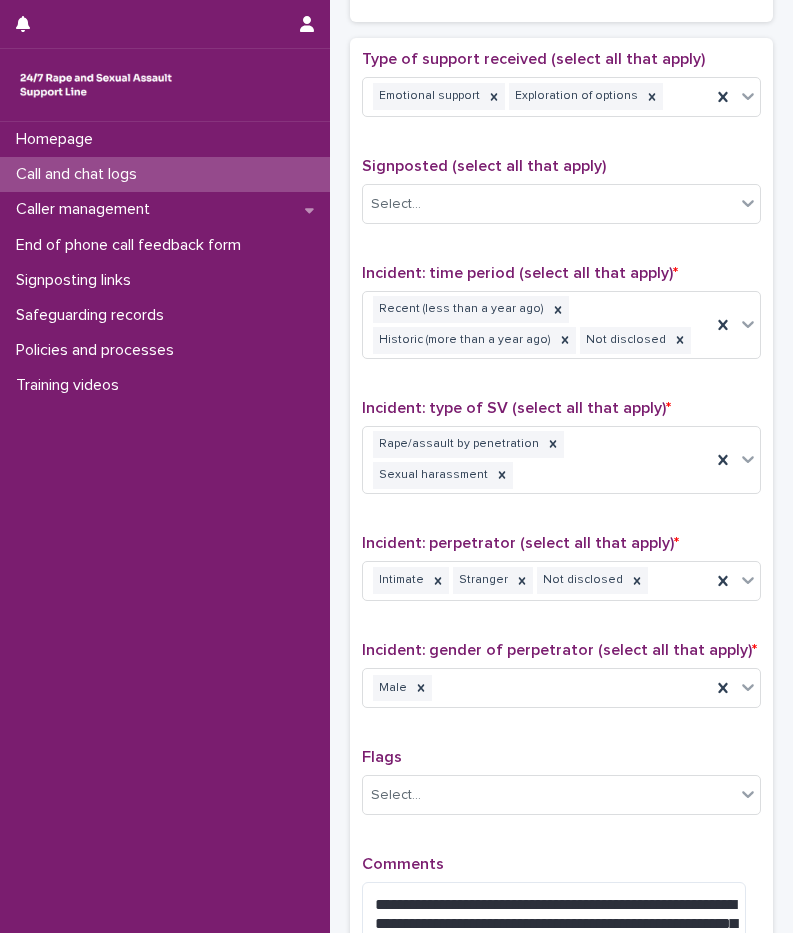 scroll, scrollTop: 1239, scrollLeft: 0, axis: vertical 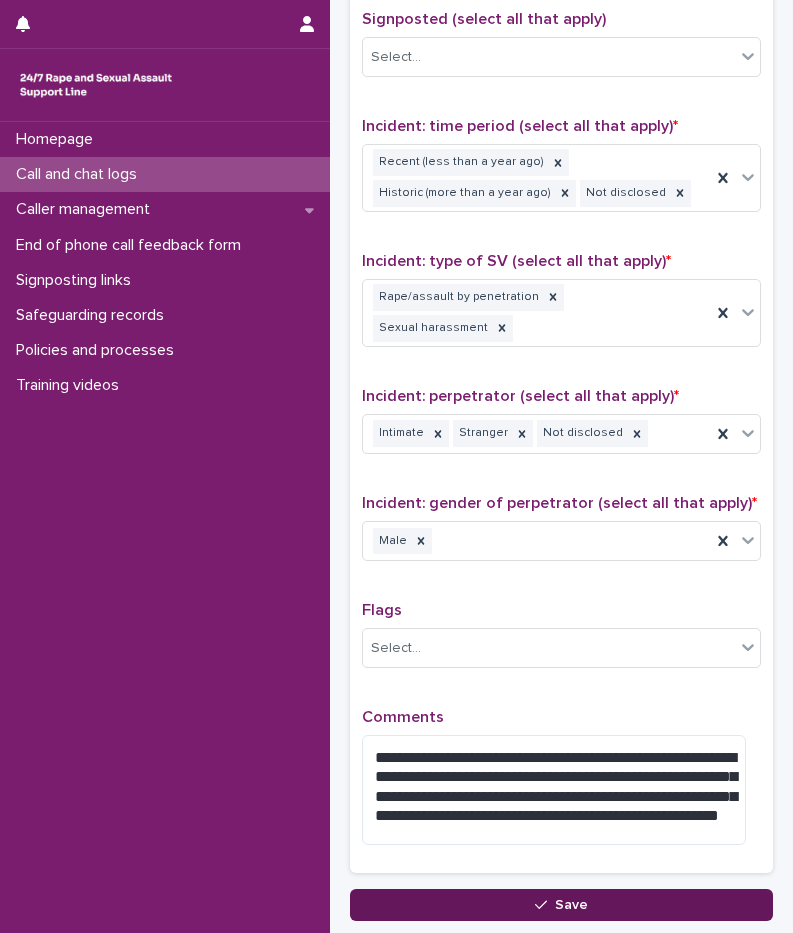 click on "Save" at bounding box center [561, 905] 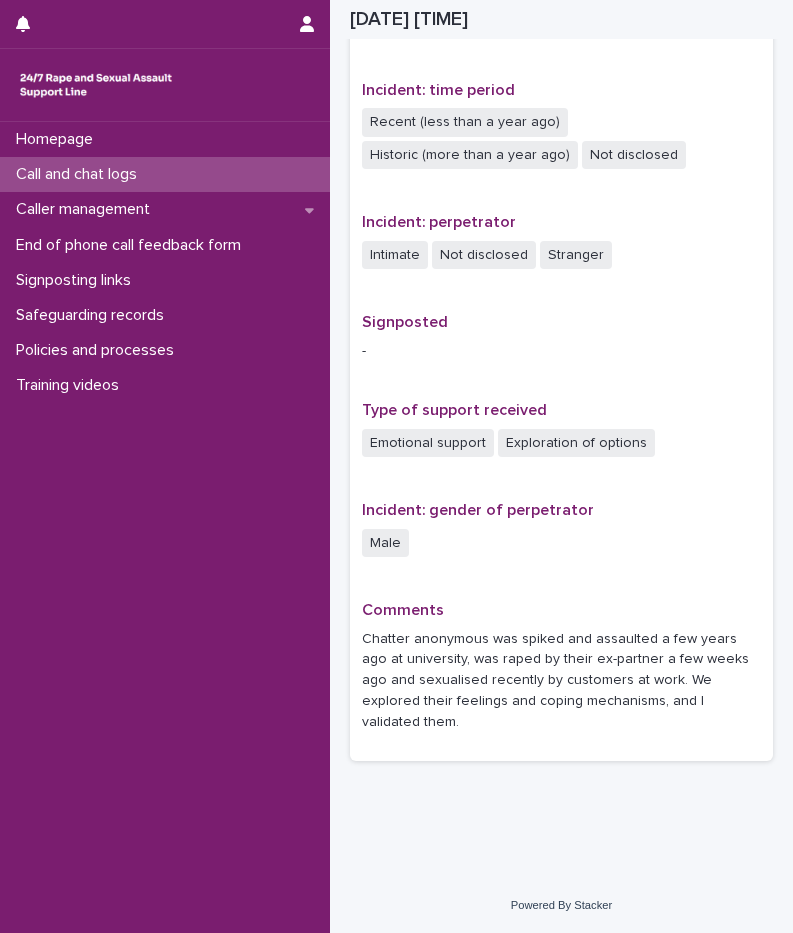 scroll, scrollTop: 1043, scrollLeft: 0, axis: vertical 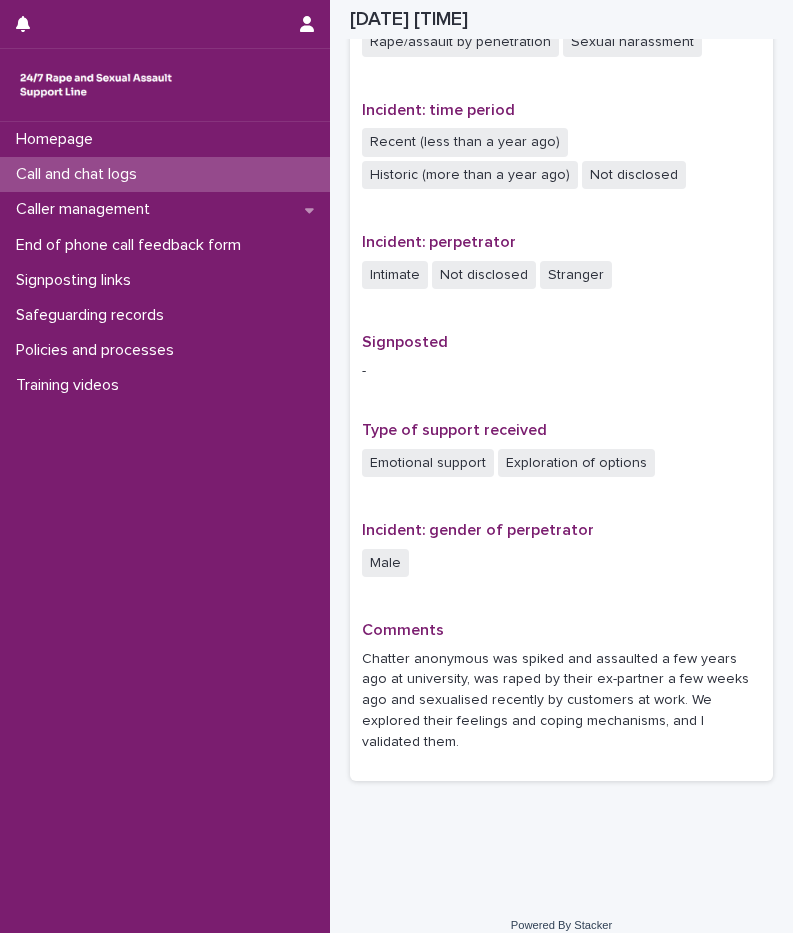 click on "Call and chat logs" at bounding box center [80, 174] 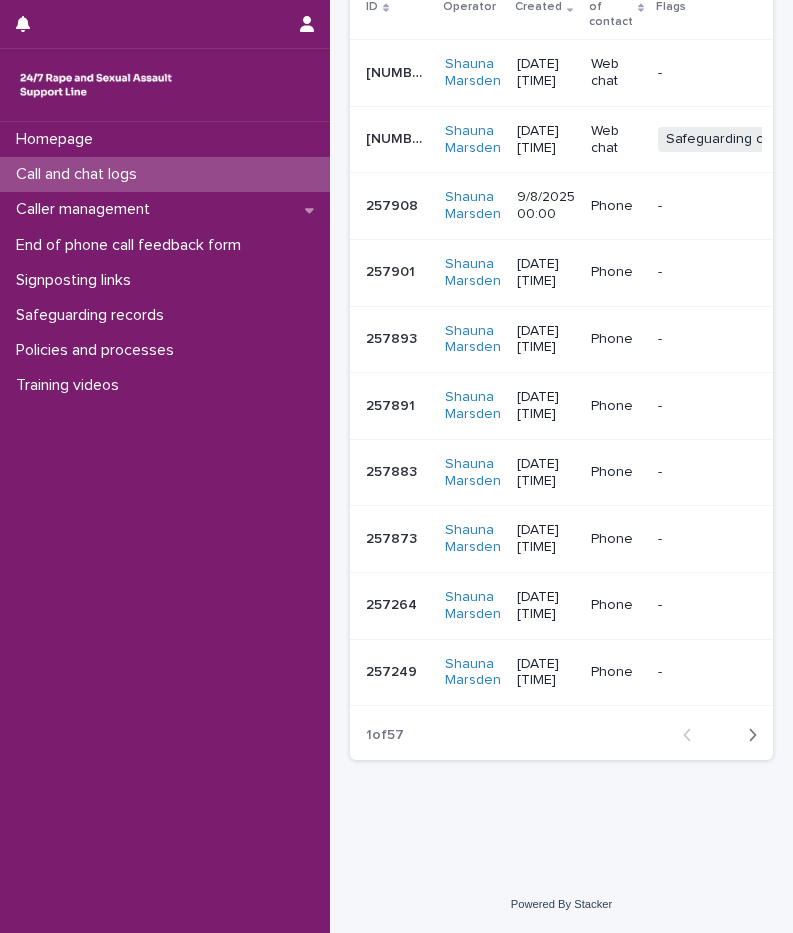 scroll, scrollTop: 0, scrollLeft: 0, axis: both 